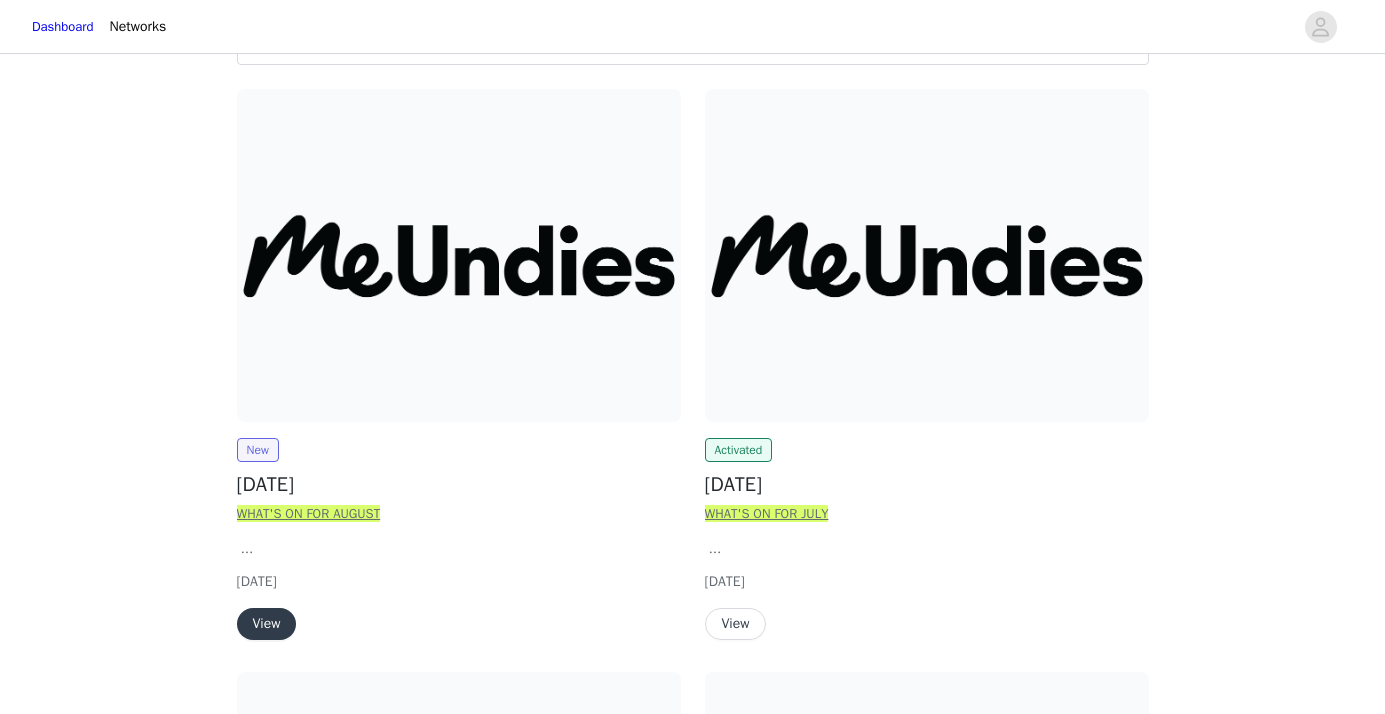 scroll, scrollTop: 250, scrollLeft: 0, axis: vertical 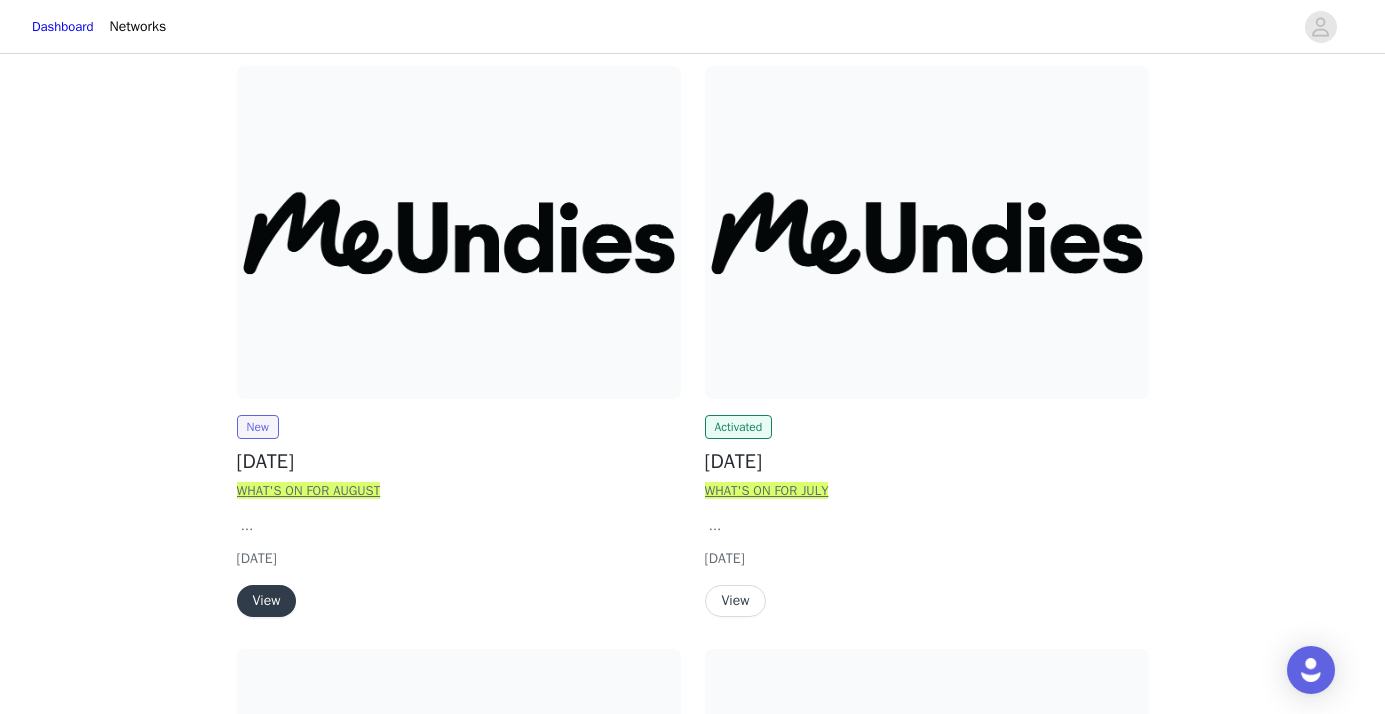 click on "View" at bounding box center (267, 601) 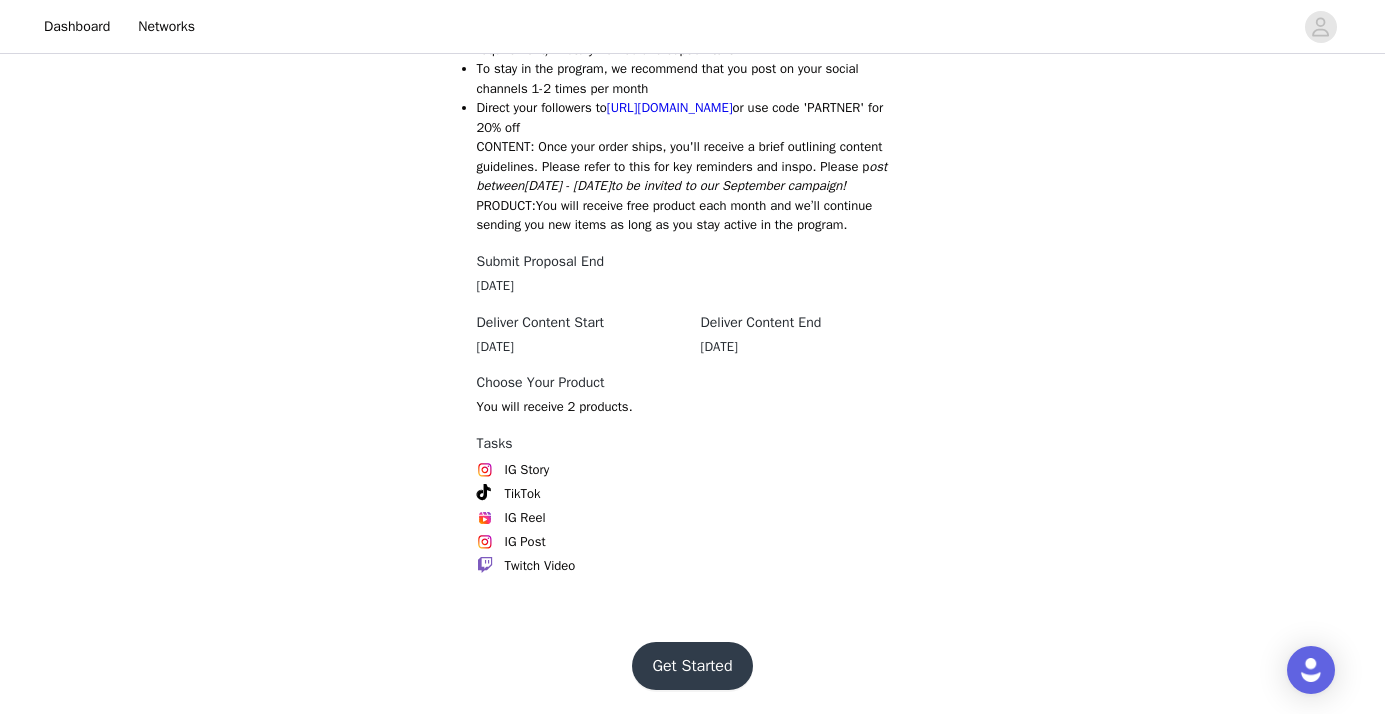 scroll, scrollTop: 1100, scrollLeft: 0, axis: vertical 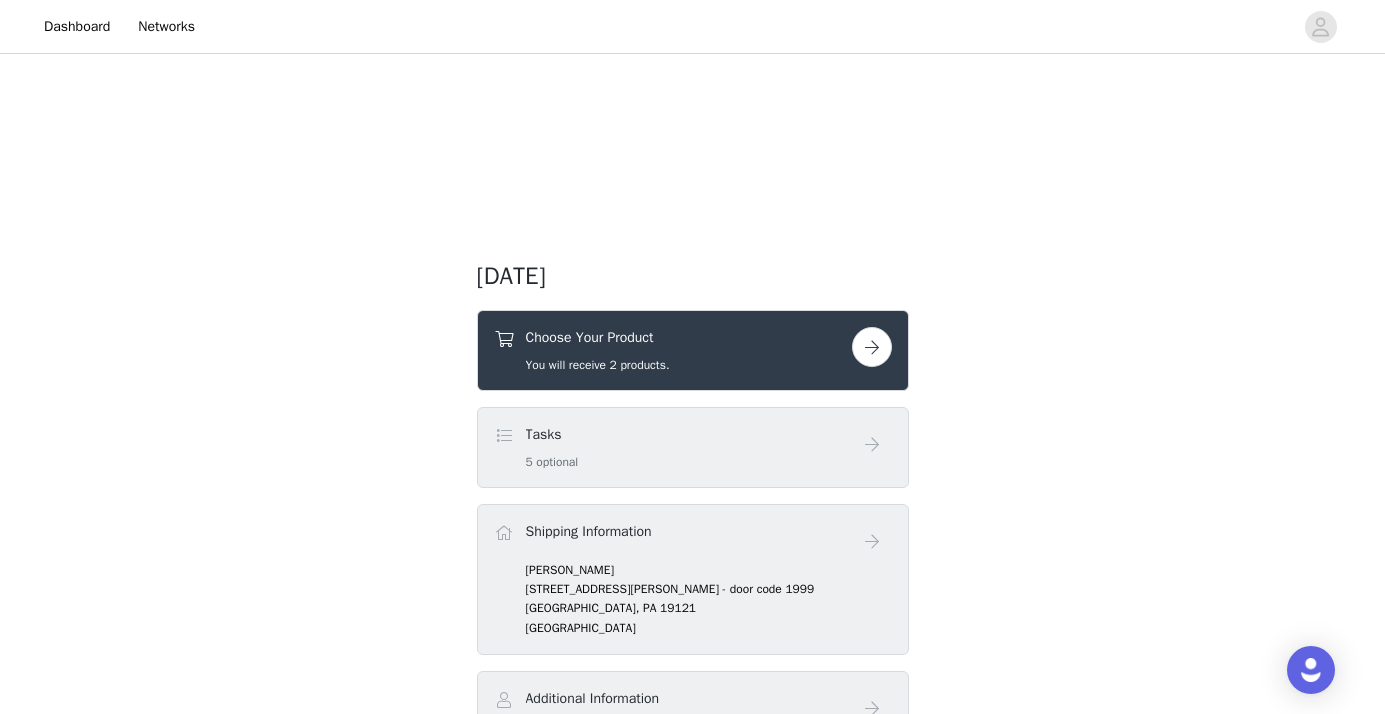 click at bounding box center (872, 347) 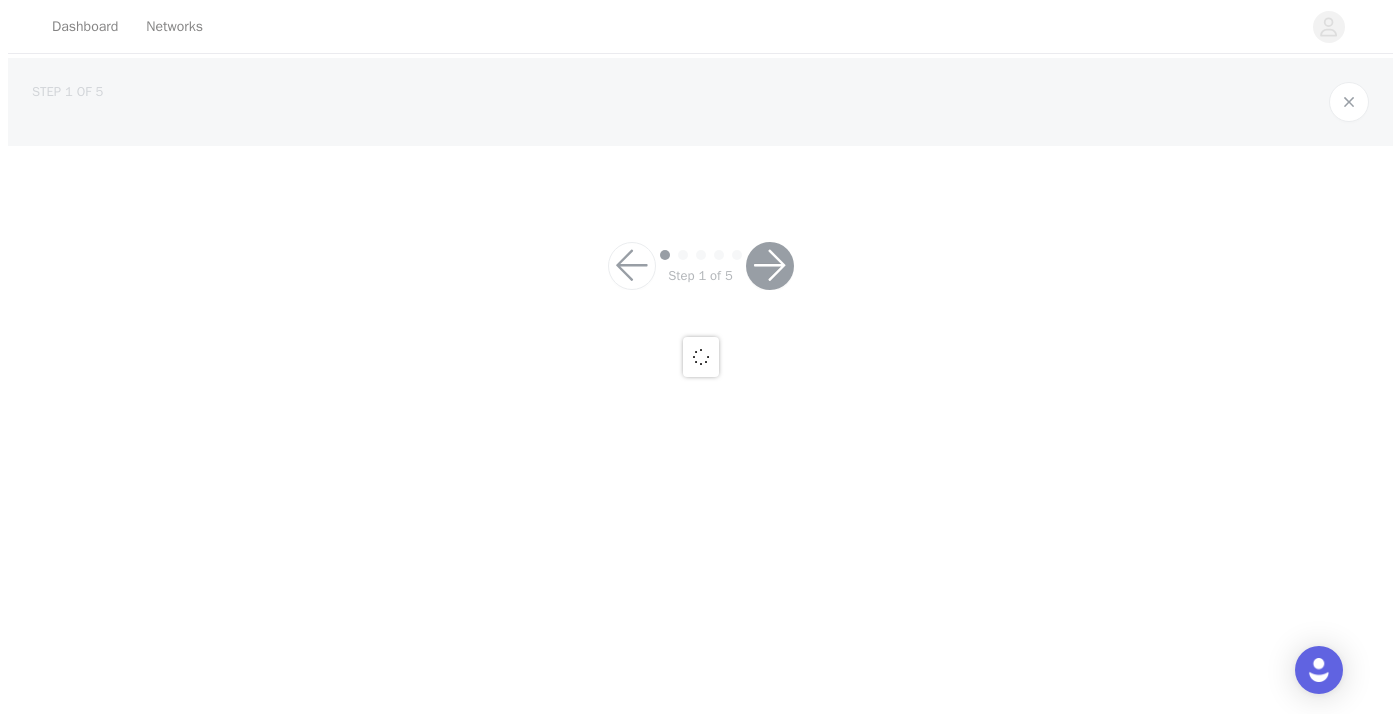scroll, scrollTop: 0, scrollLeft: 0, axis: both 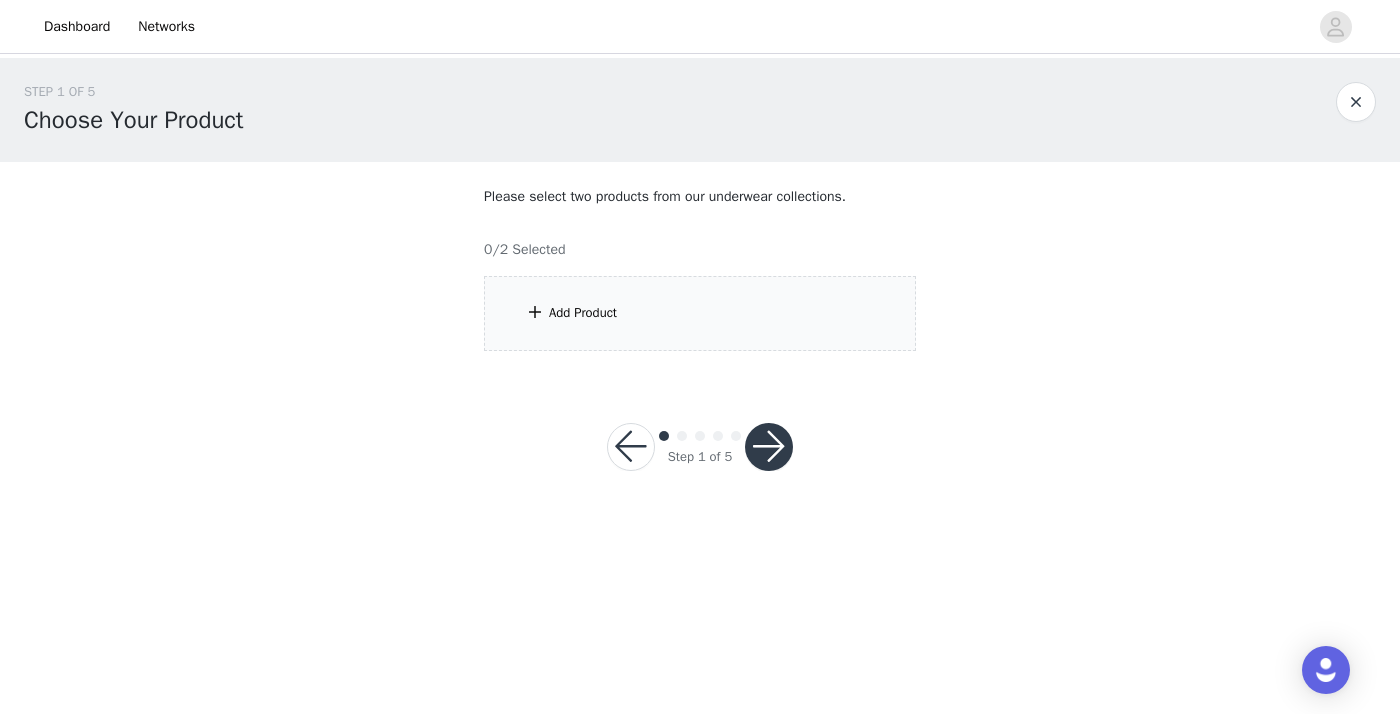click on "Add Product" at bounding box center [700, 313] 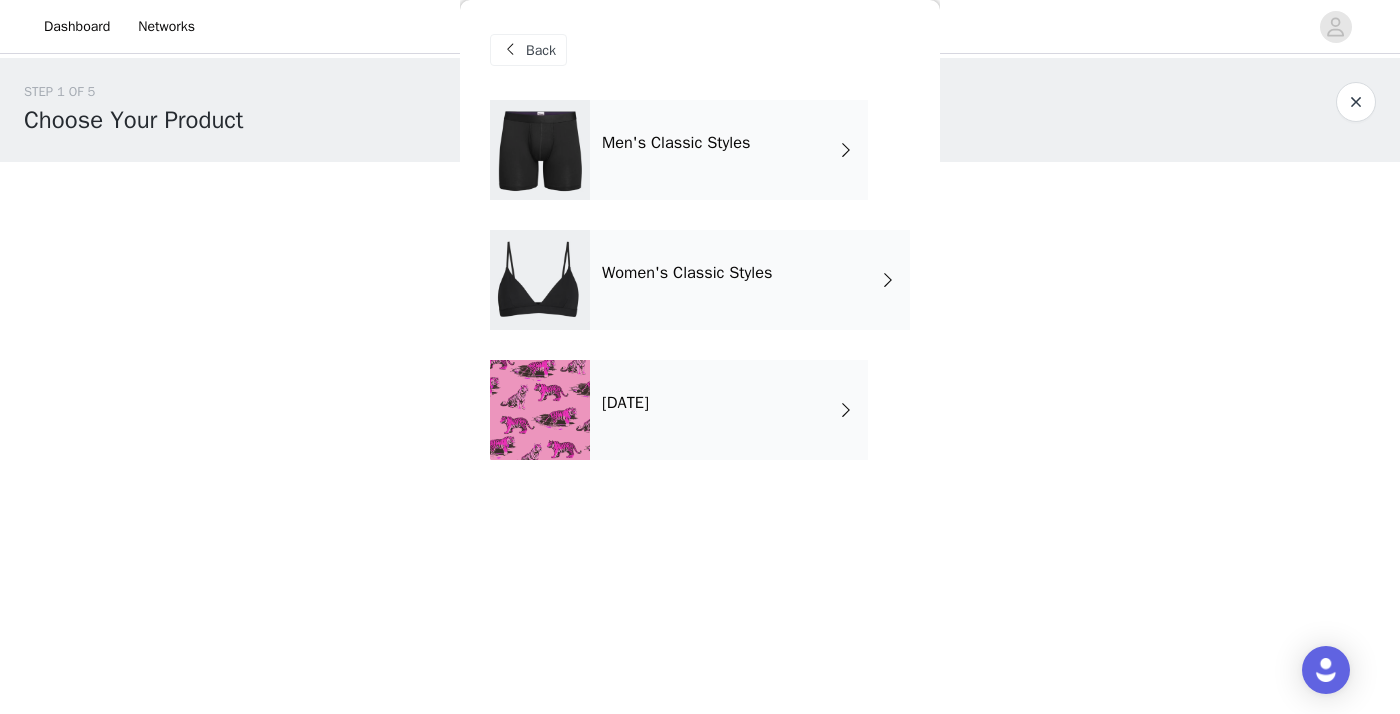 click on "Men's Classic Styles" at bounding box center (729, 150) 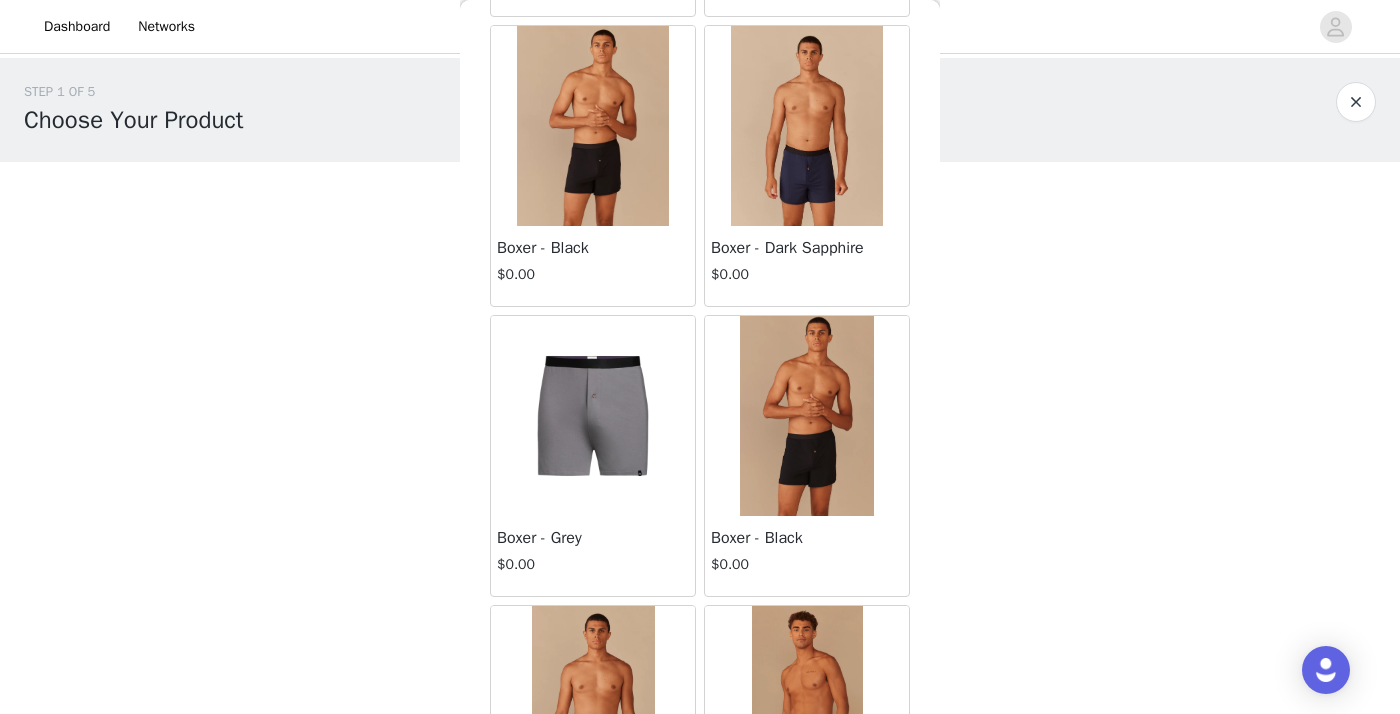 scroll, scrollTop: 1412, scrollLeft: 0, axis: vertical 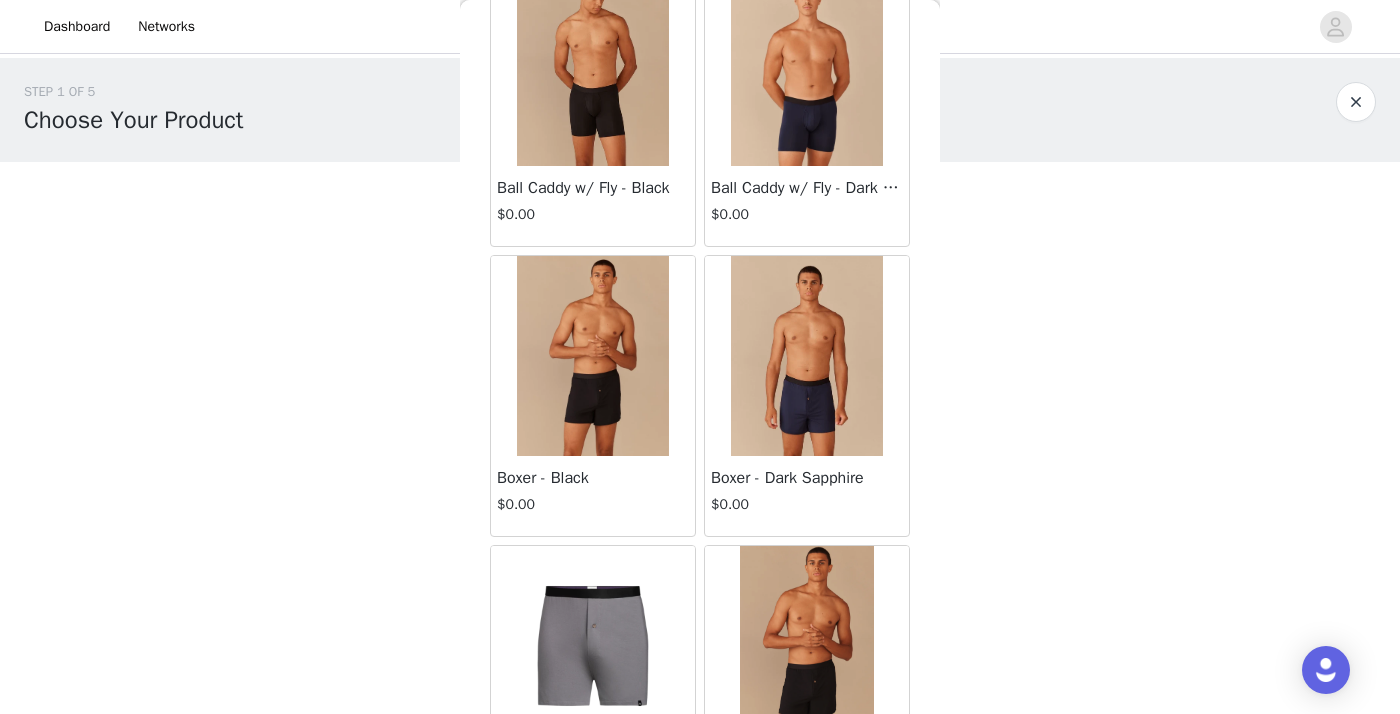 click at bounding box center [593, 356] 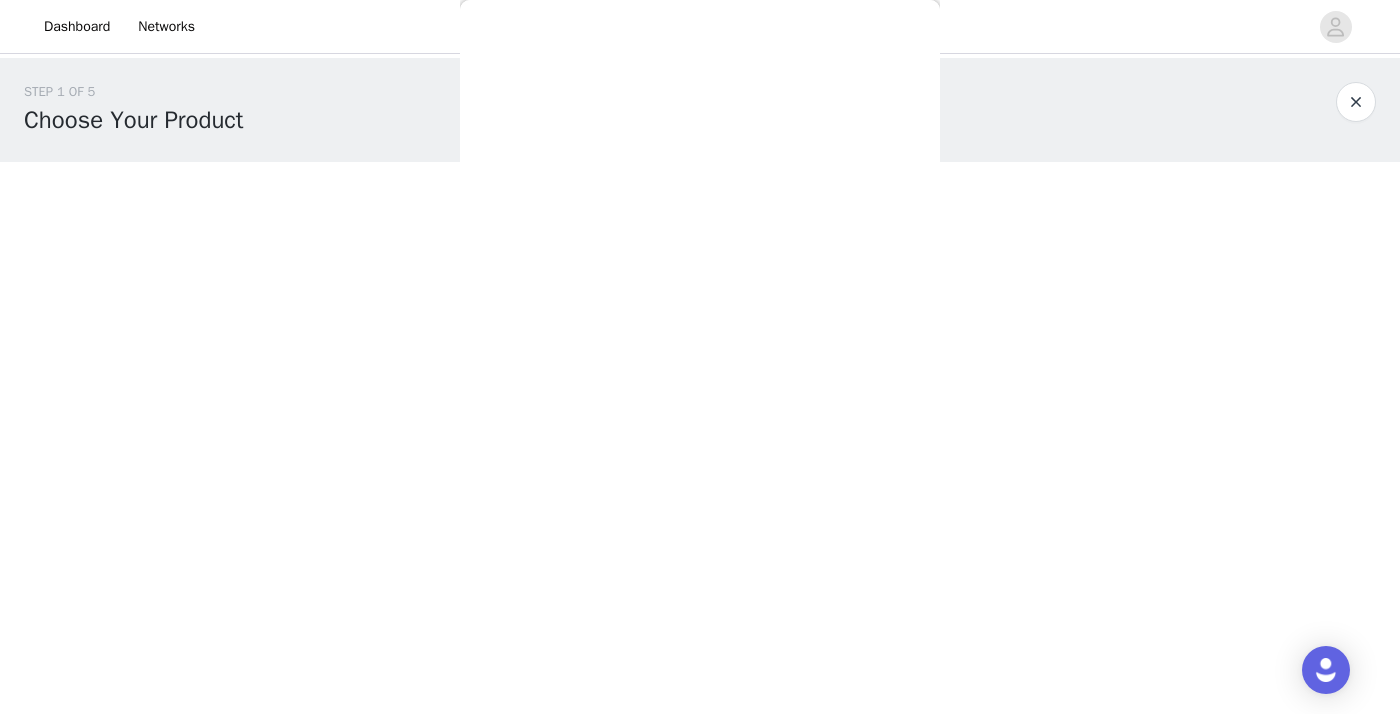 scroll, scrollTop: 72, scrollLeft: 0, axis: vertical 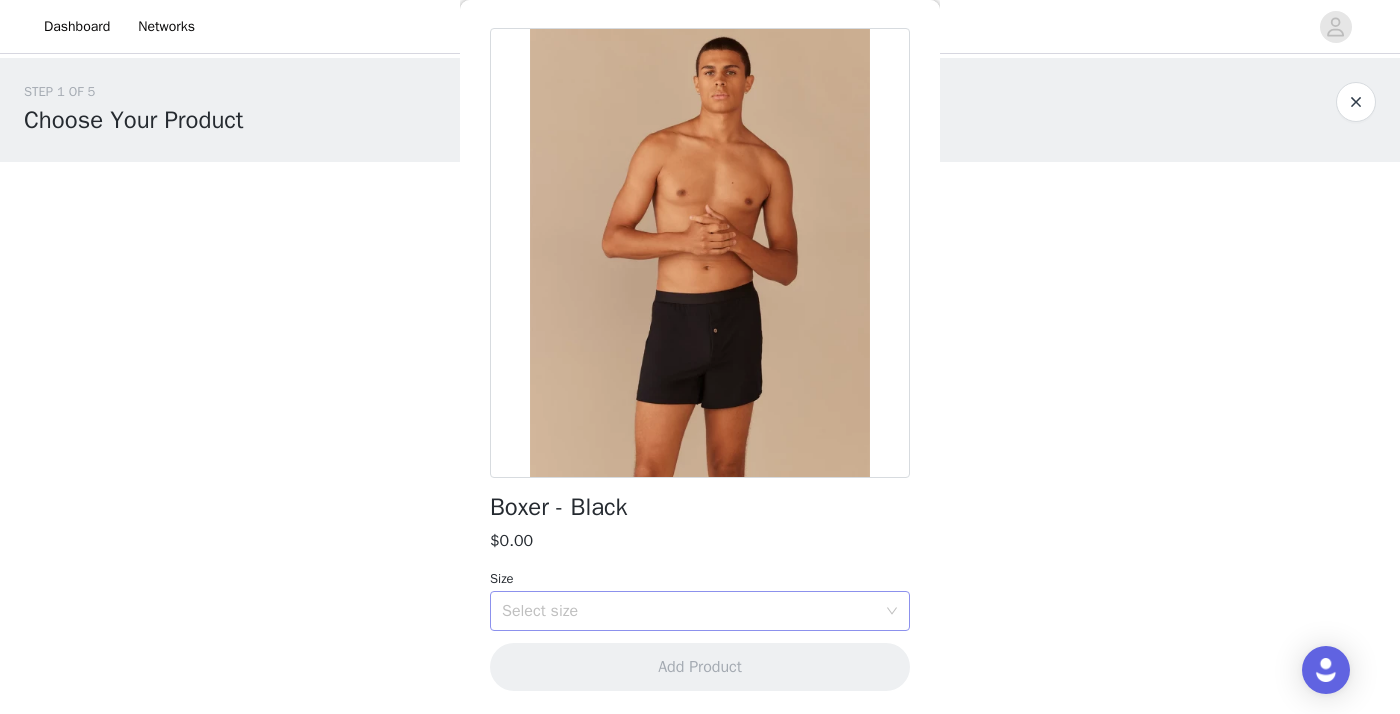 click on "Select size" at bounding box center [689, 611] 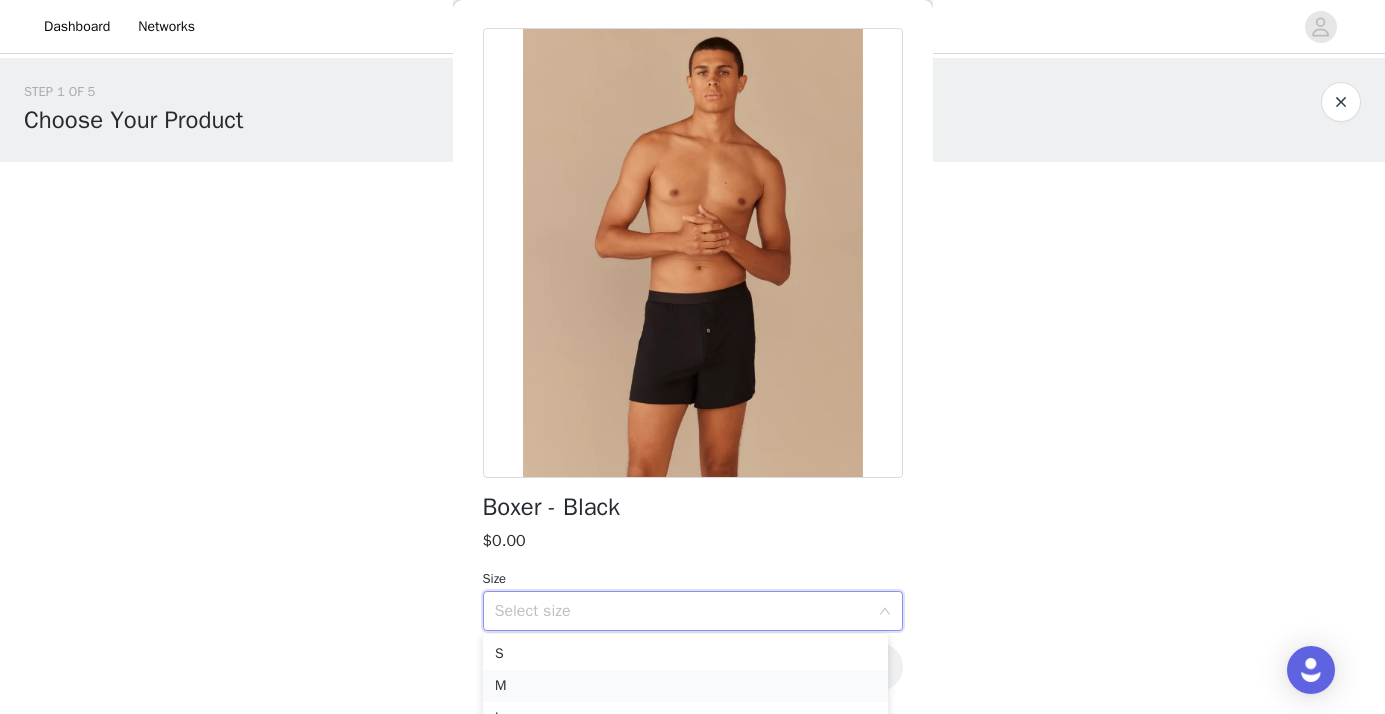 click on "M" at bounding box center (685, 686) 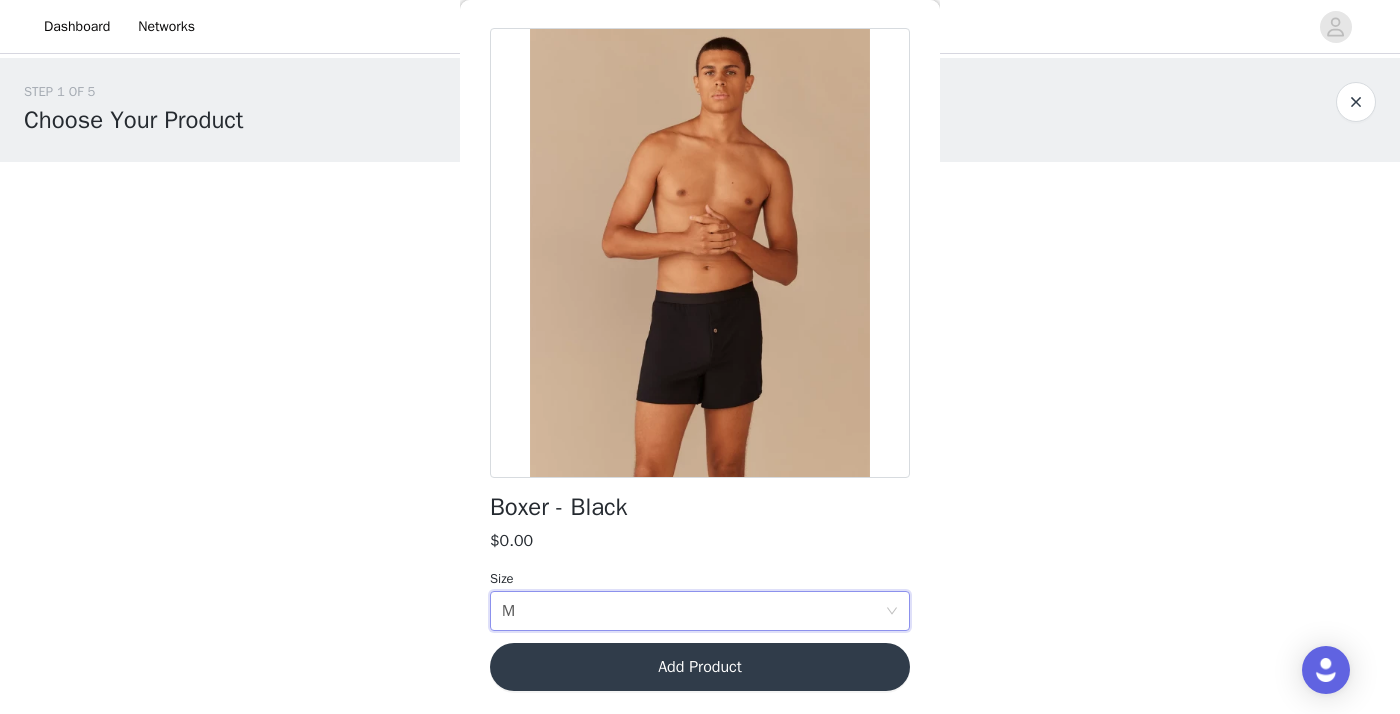 click on "Add Product" at bounding box center [700, 667] 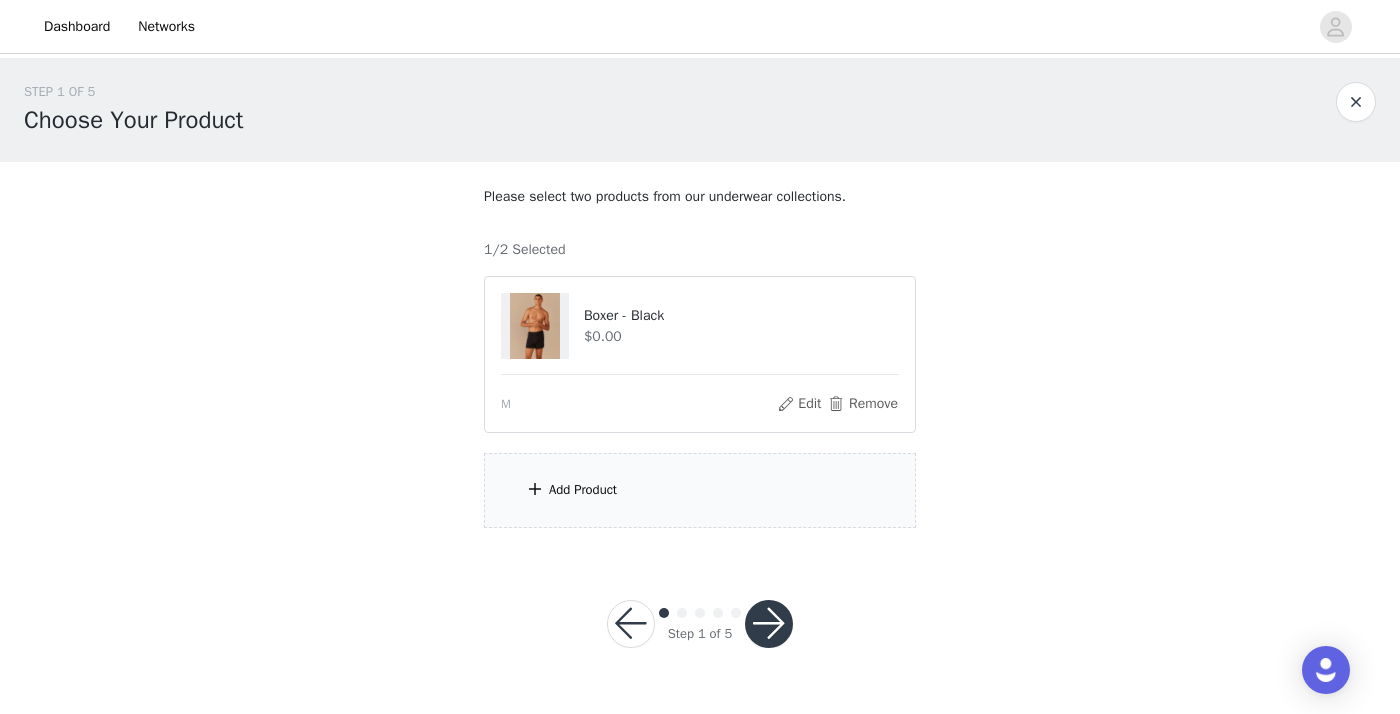 click on "Add Product" at bounding box center (700, 490) 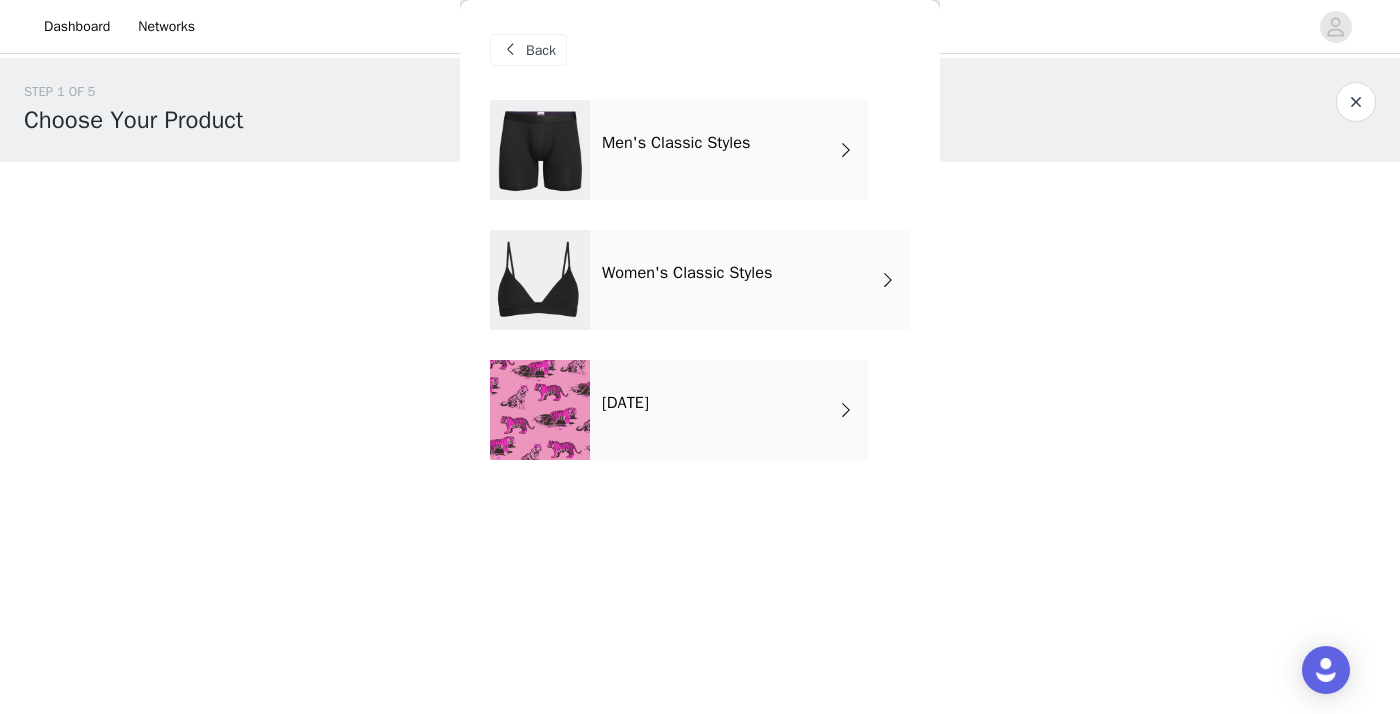 click on "[DATE]" at bounding box center (729, 410) 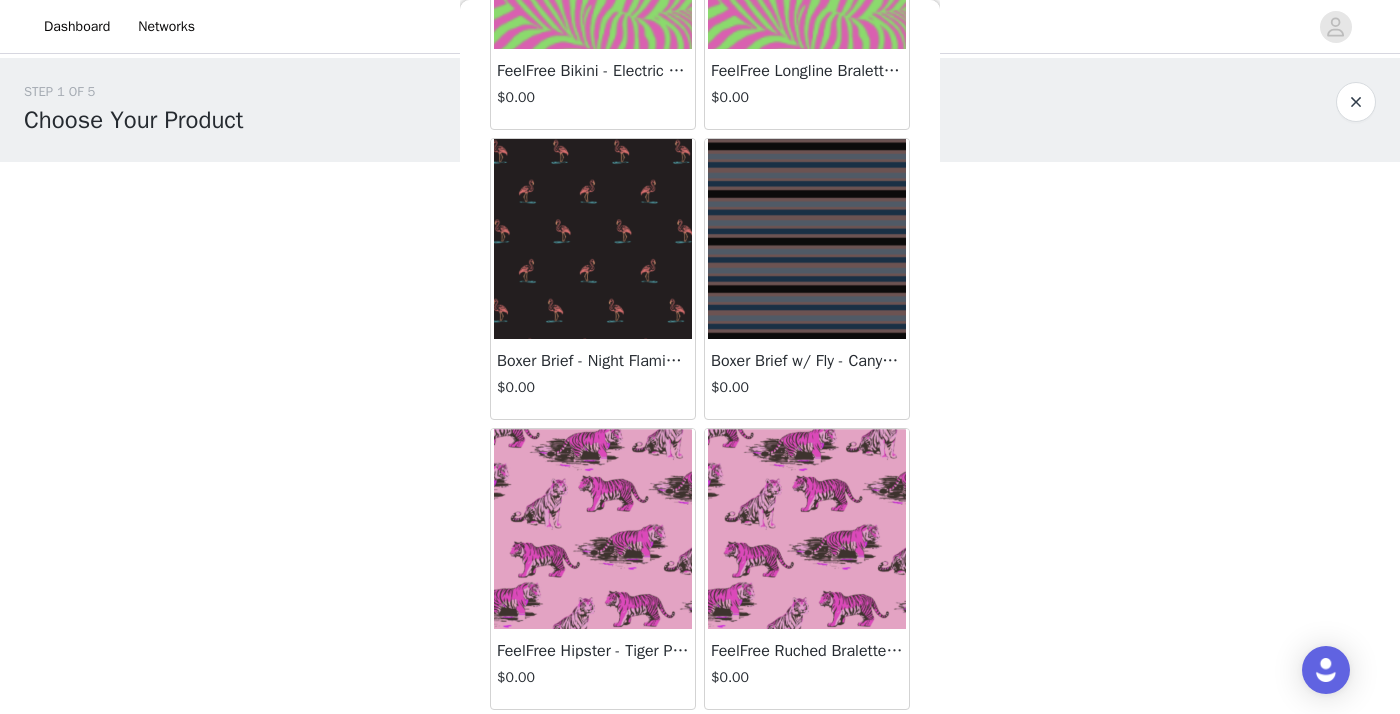 scroll, scrollTop: 0, scrollLeft: 0, axis: both 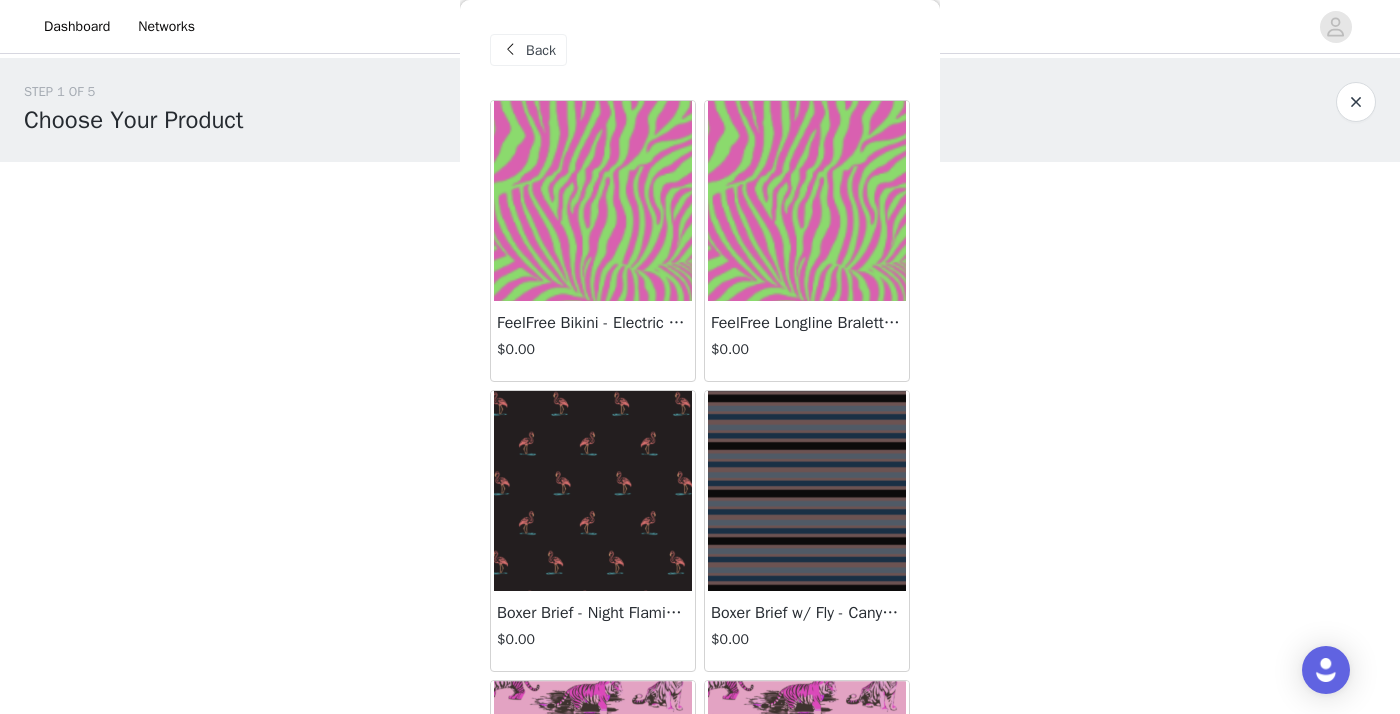 click at bounding box center (510, 50) 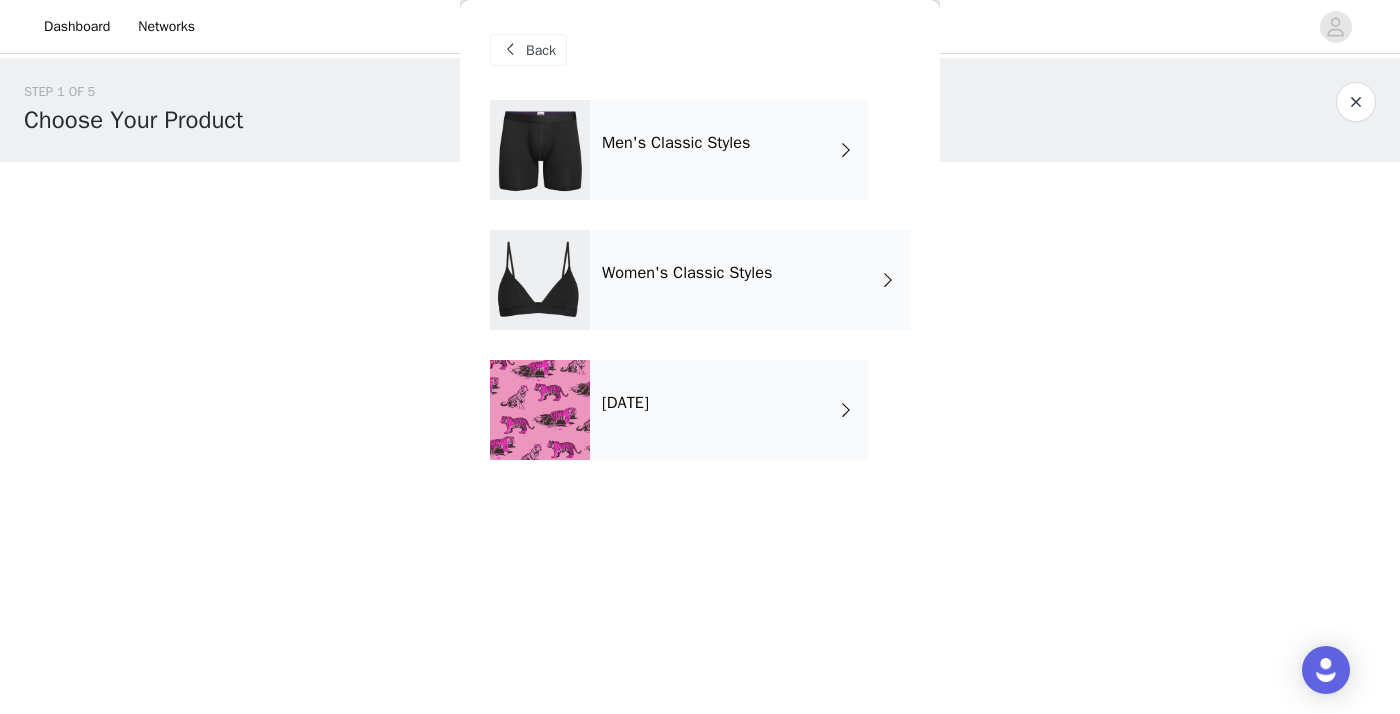 click on "Women's Classic Styles" at bounding box center [750, 280] 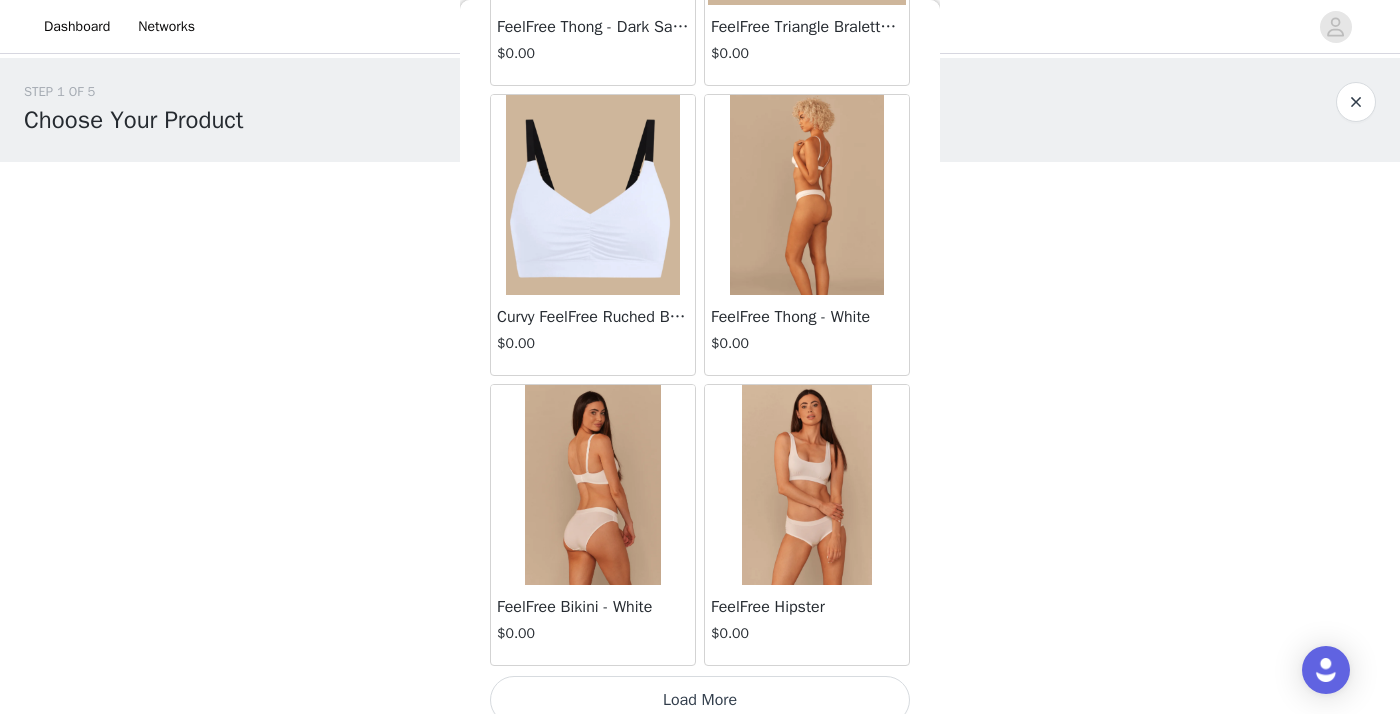 scroll, scrollTop: 2346, scrollLeft: 0, axis: vertical 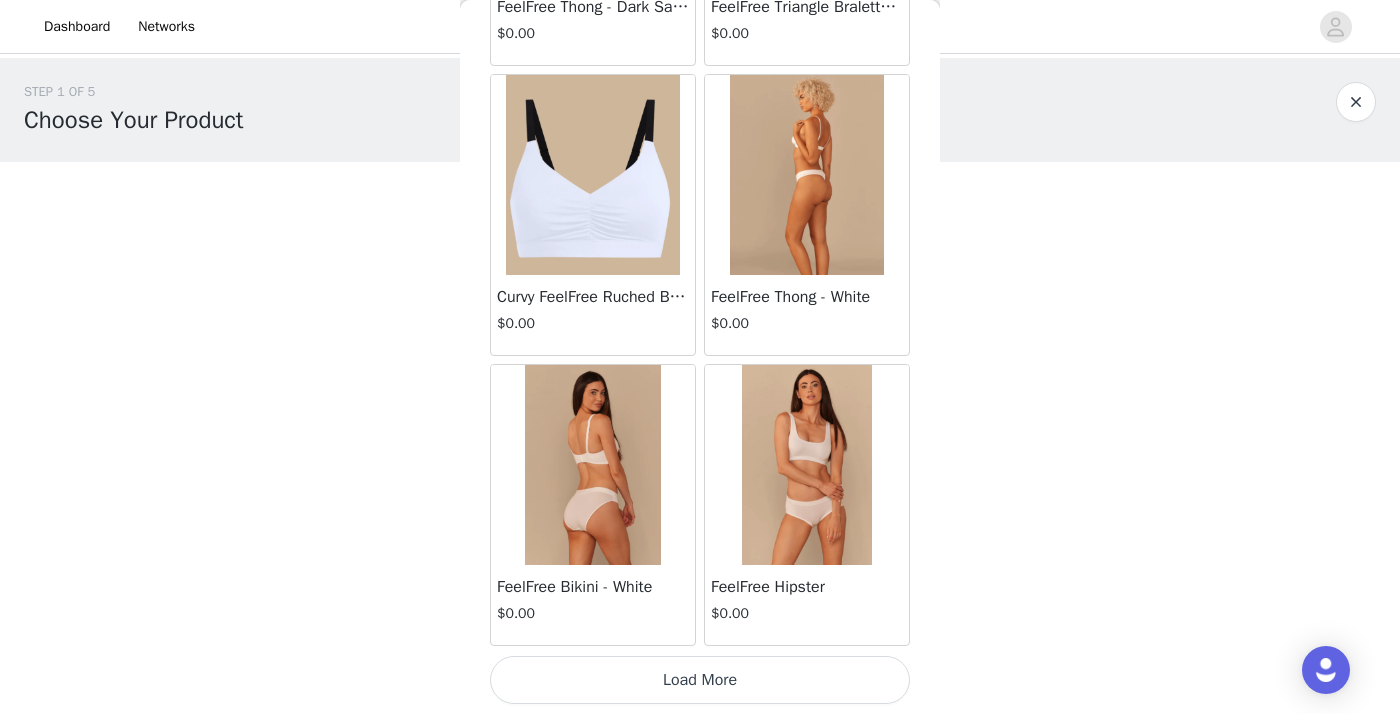 click on "Load More" at bounding box center [700, 680] 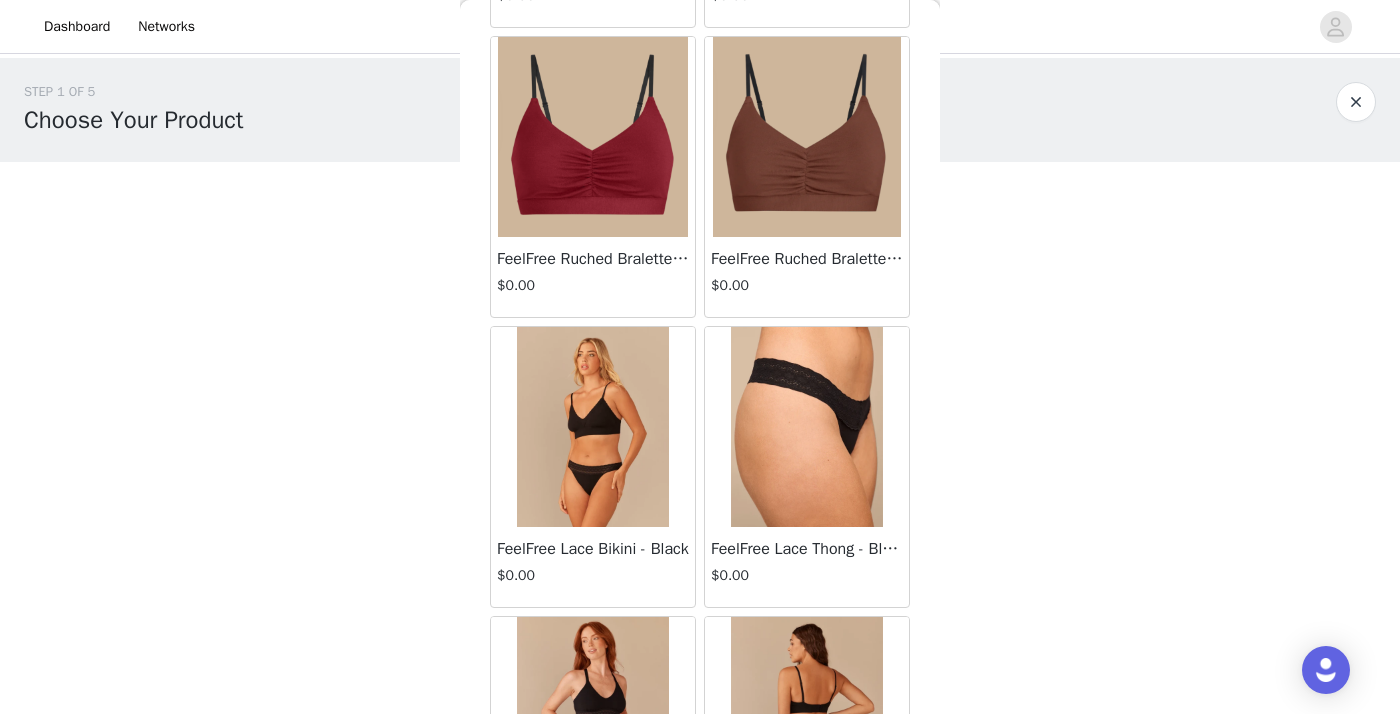 scroll, scrollTop: 4988, scrollLeft: 0, axis: vertical 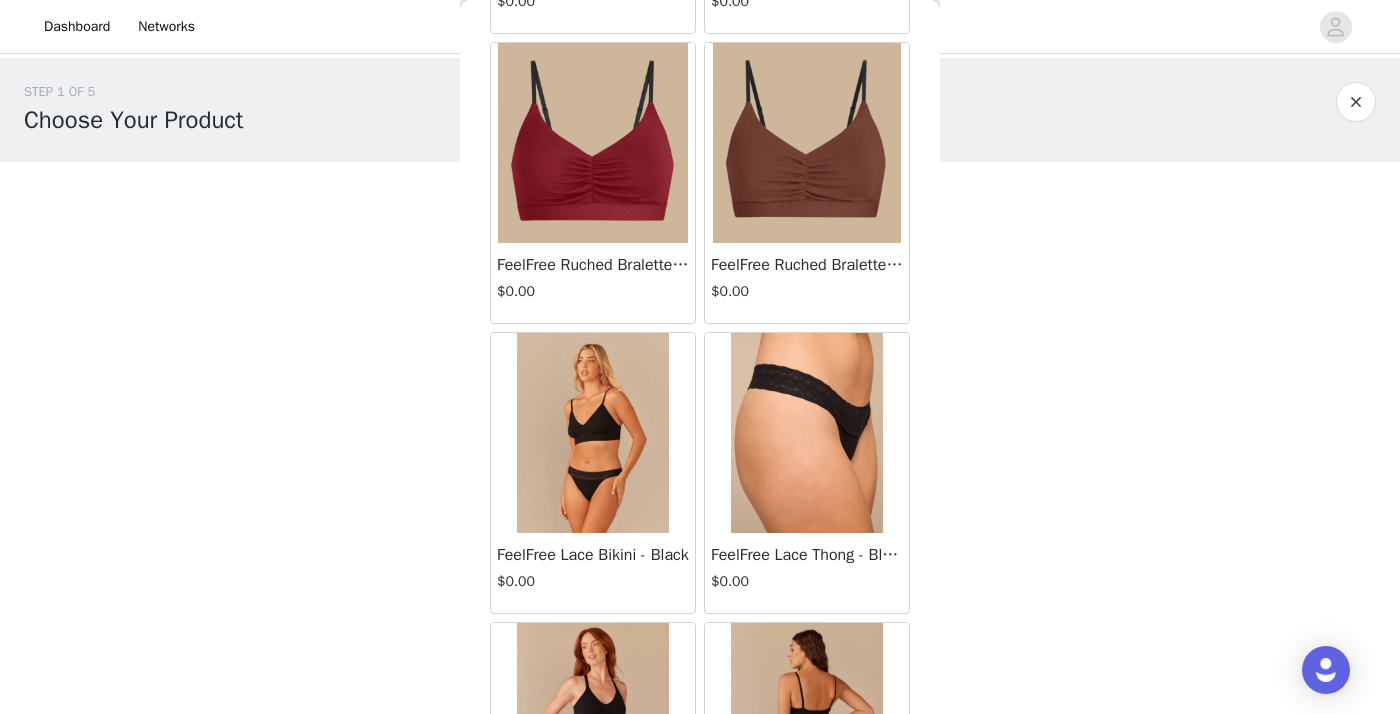 click at bounding box center [807, 433] 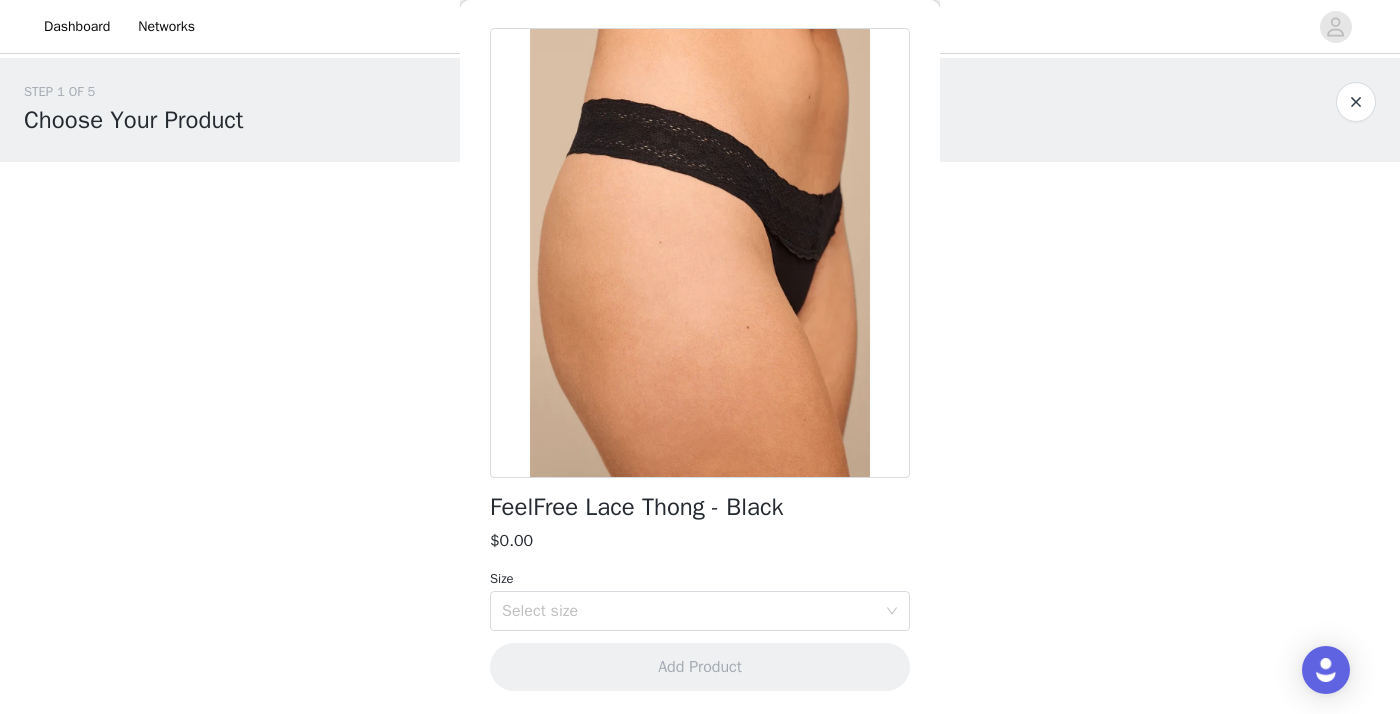 scroll, scrollTop: 0, scrollLeft: 0, axis: both 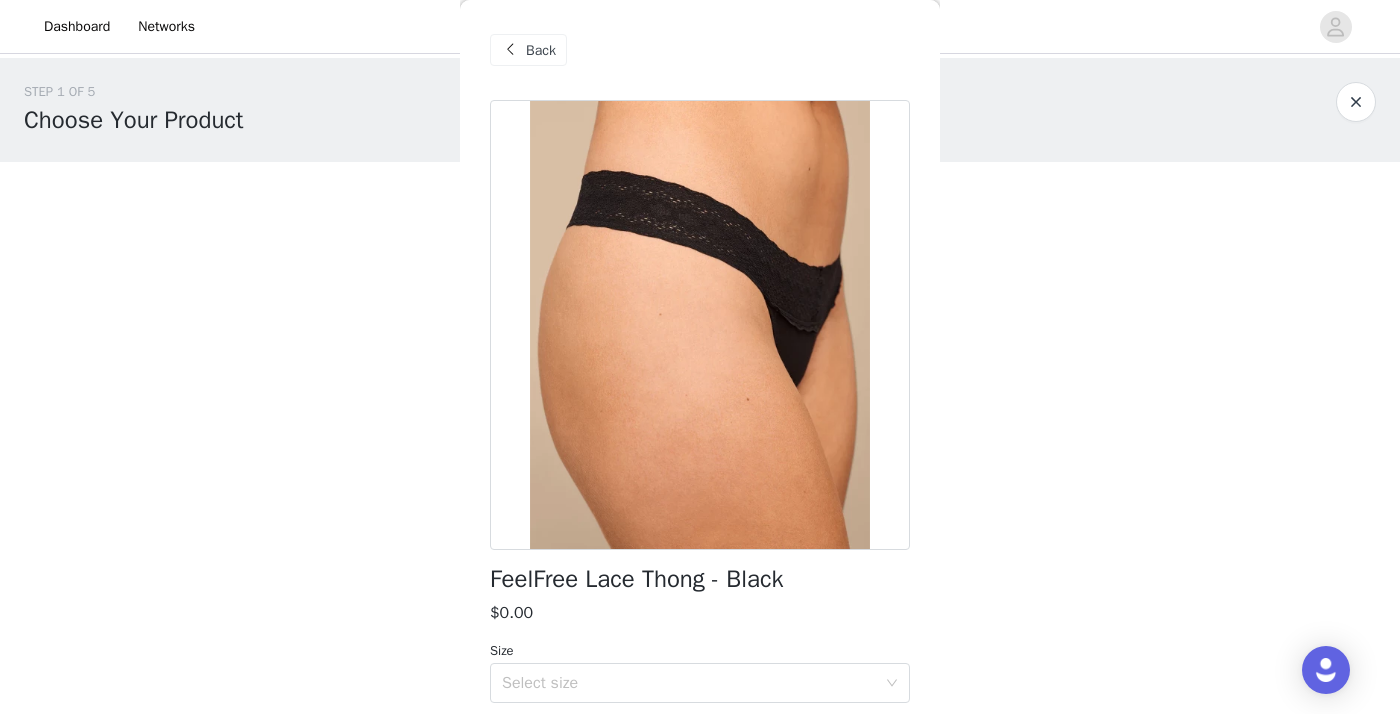 click on "Back" at bounding box center (541, 50) 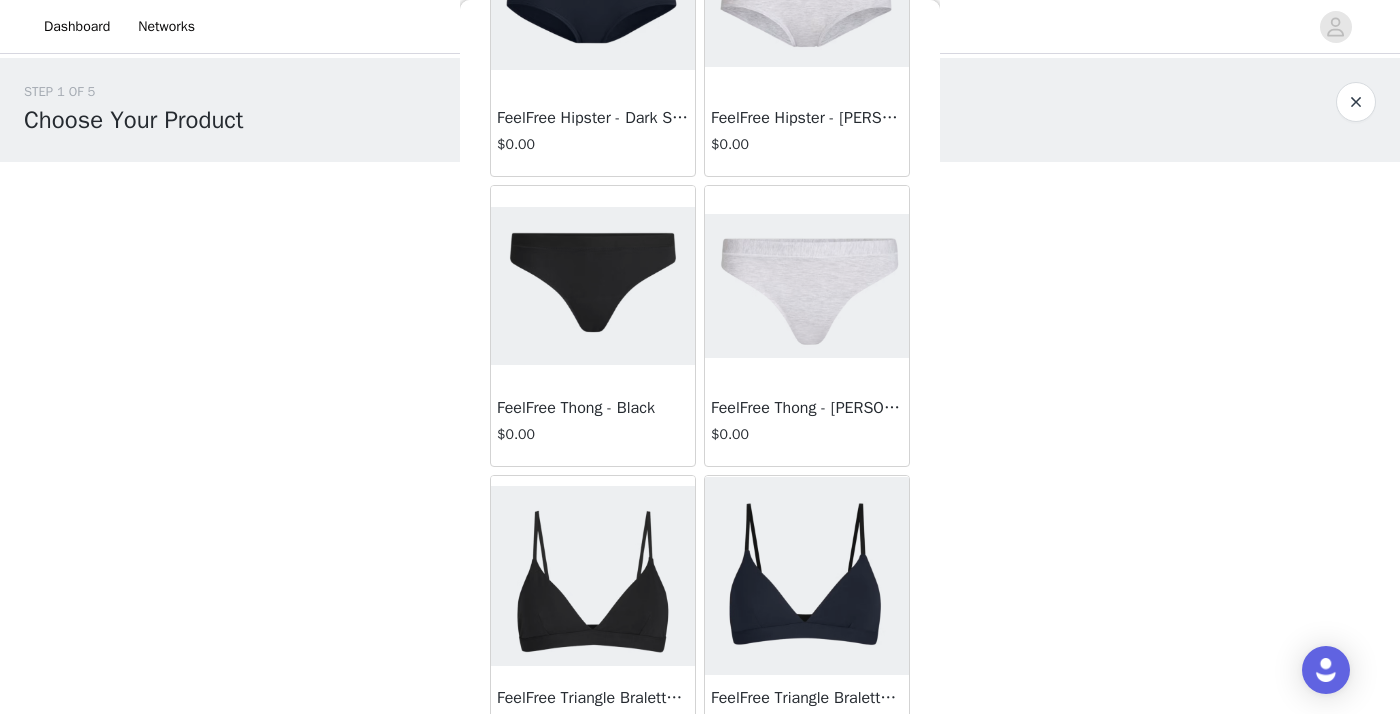 scroll, scrollTop: 762, scrollLeft: 0, axis: vertical 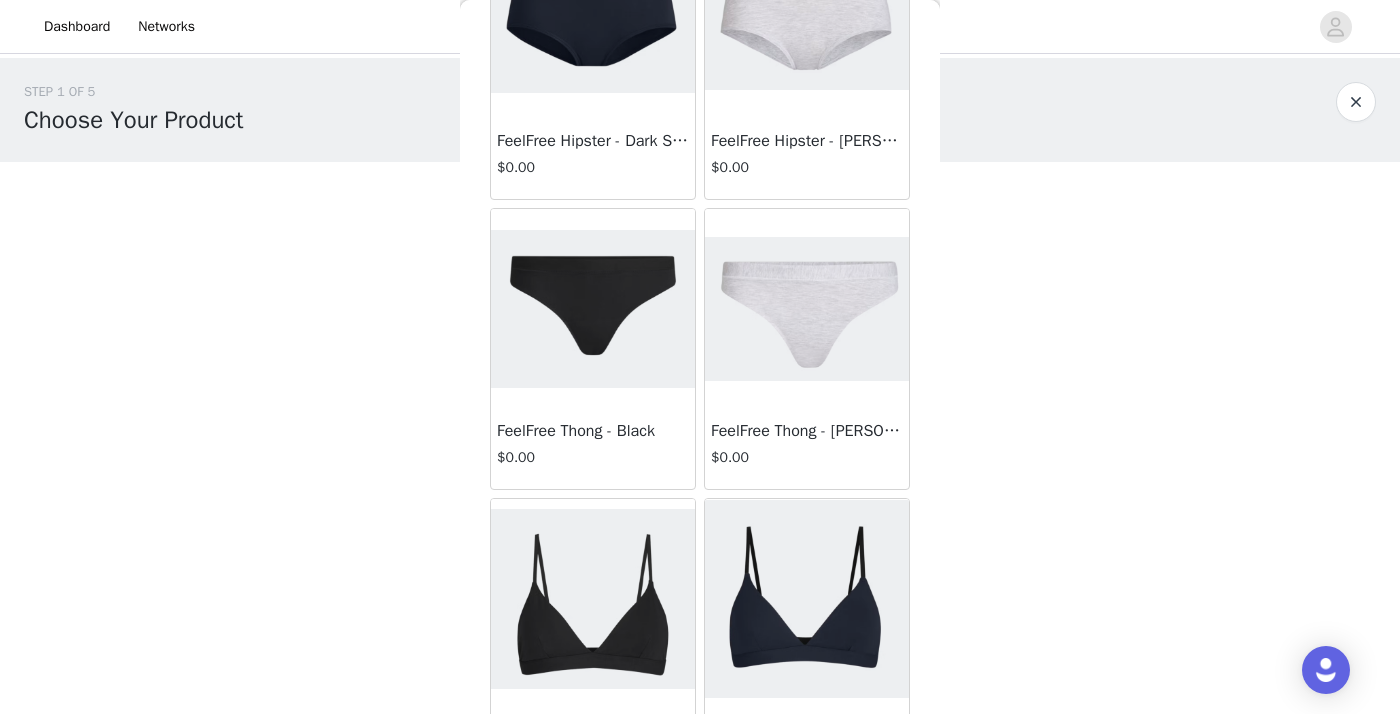 click at bounding box center (593, 309) 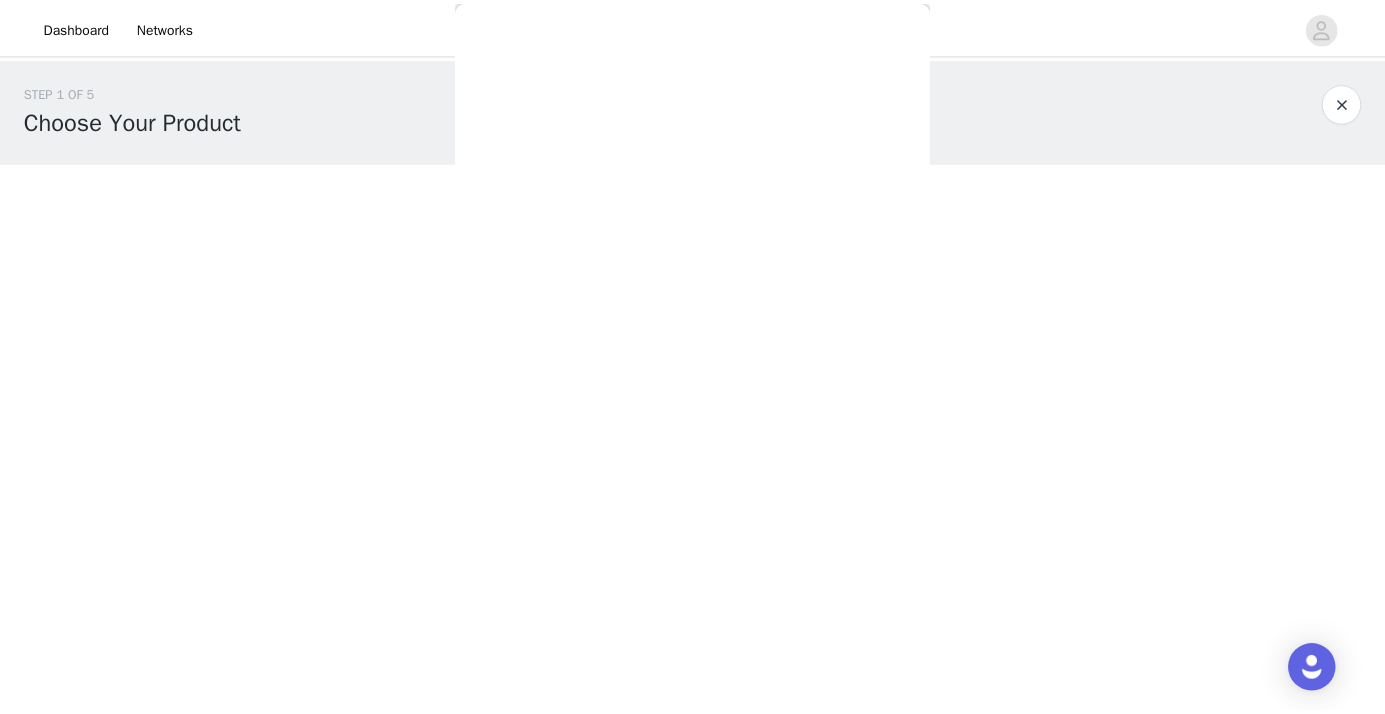 scroll, scrollTop: 72, scrollLeft: 0, axis: vertical 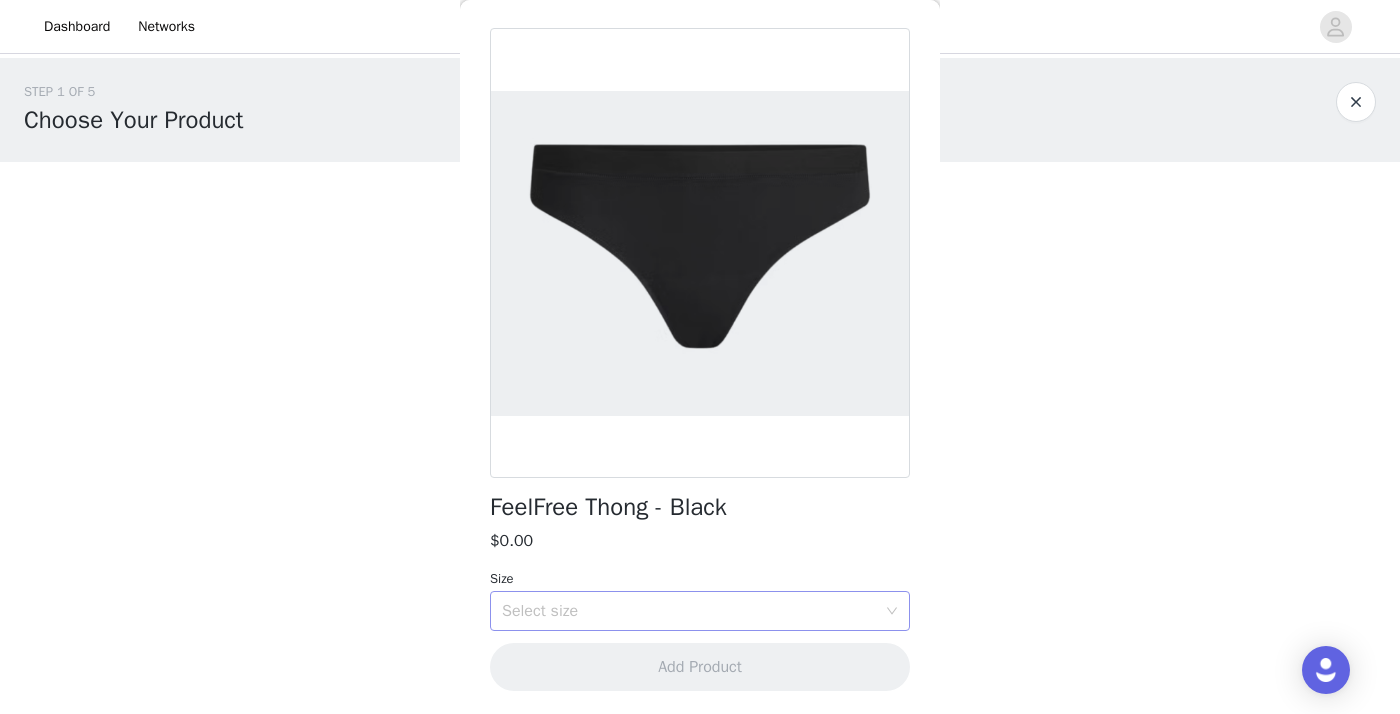 click on "Select size" at bounding box center (689, 611) 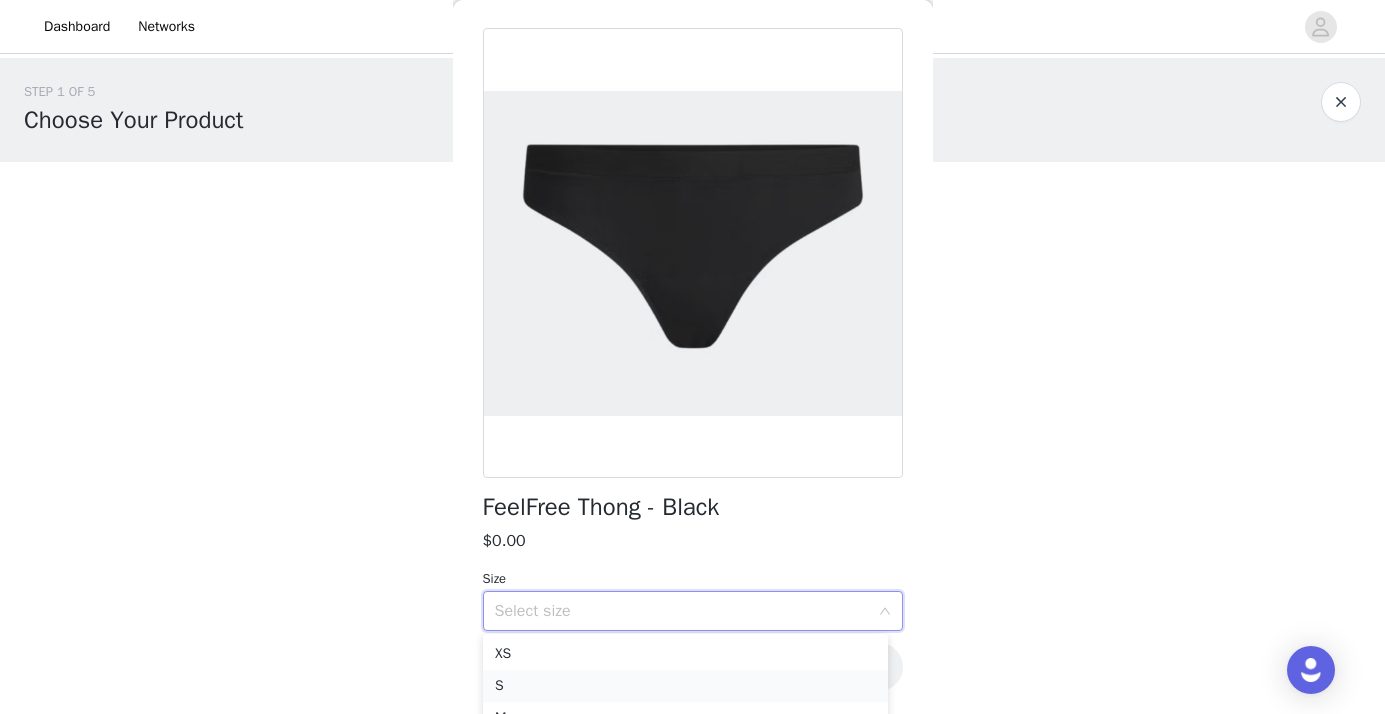scroll, scrollTop: 14, scrollLeft: 0, axis: vertical 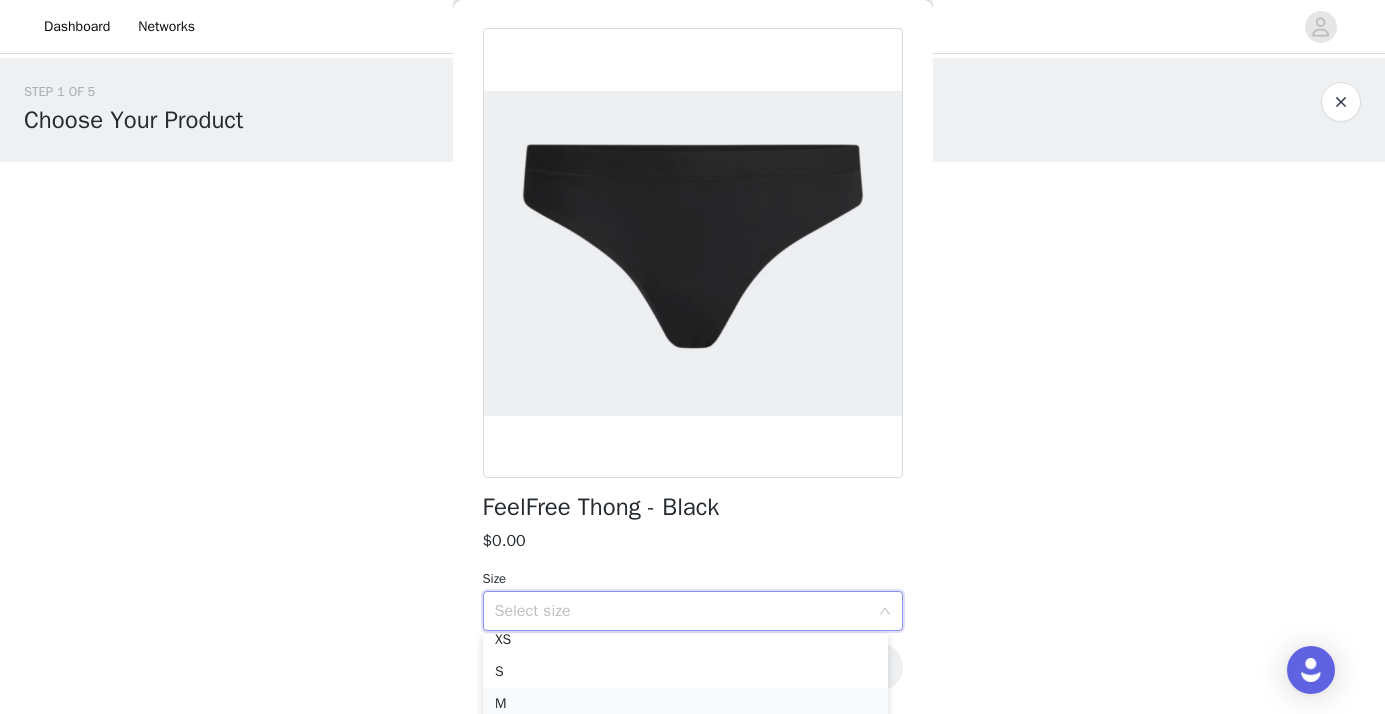 click on "M" at bounding box center [685, 704] 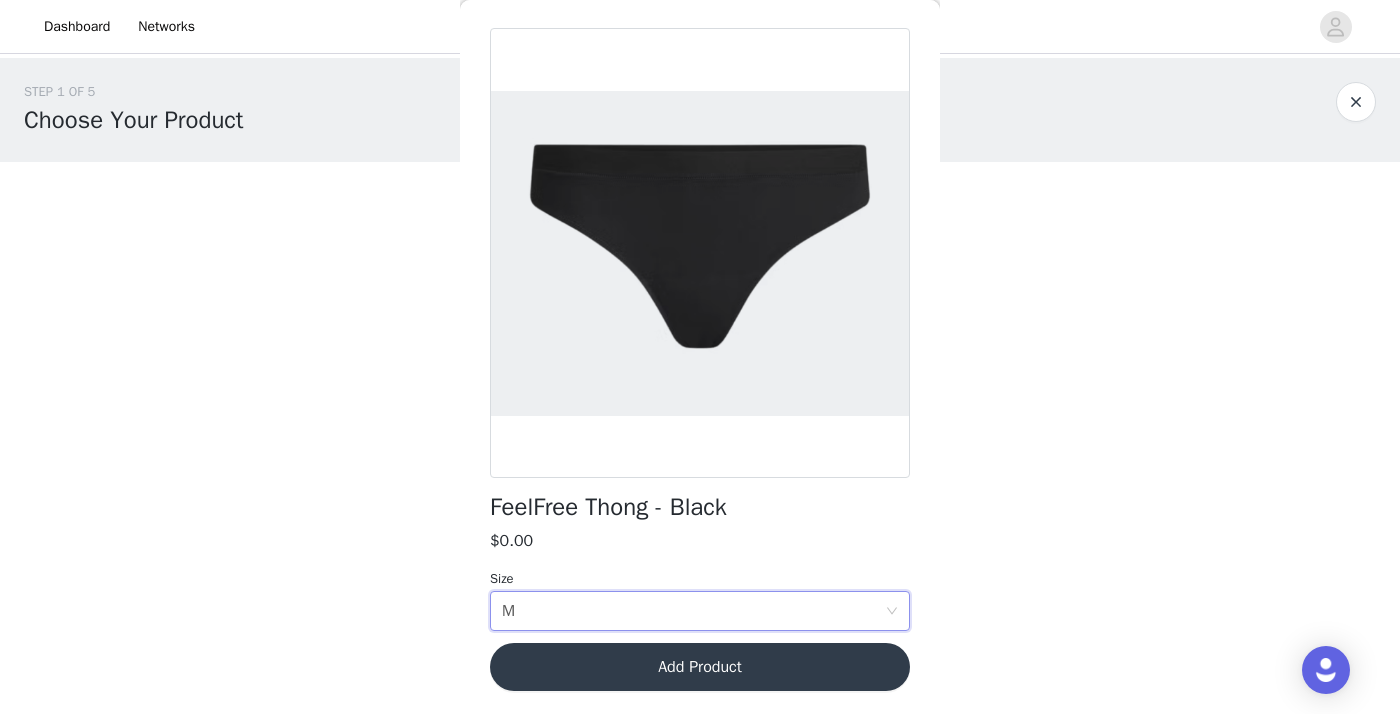 click on "Add Product" at bounding box center [700, 667] 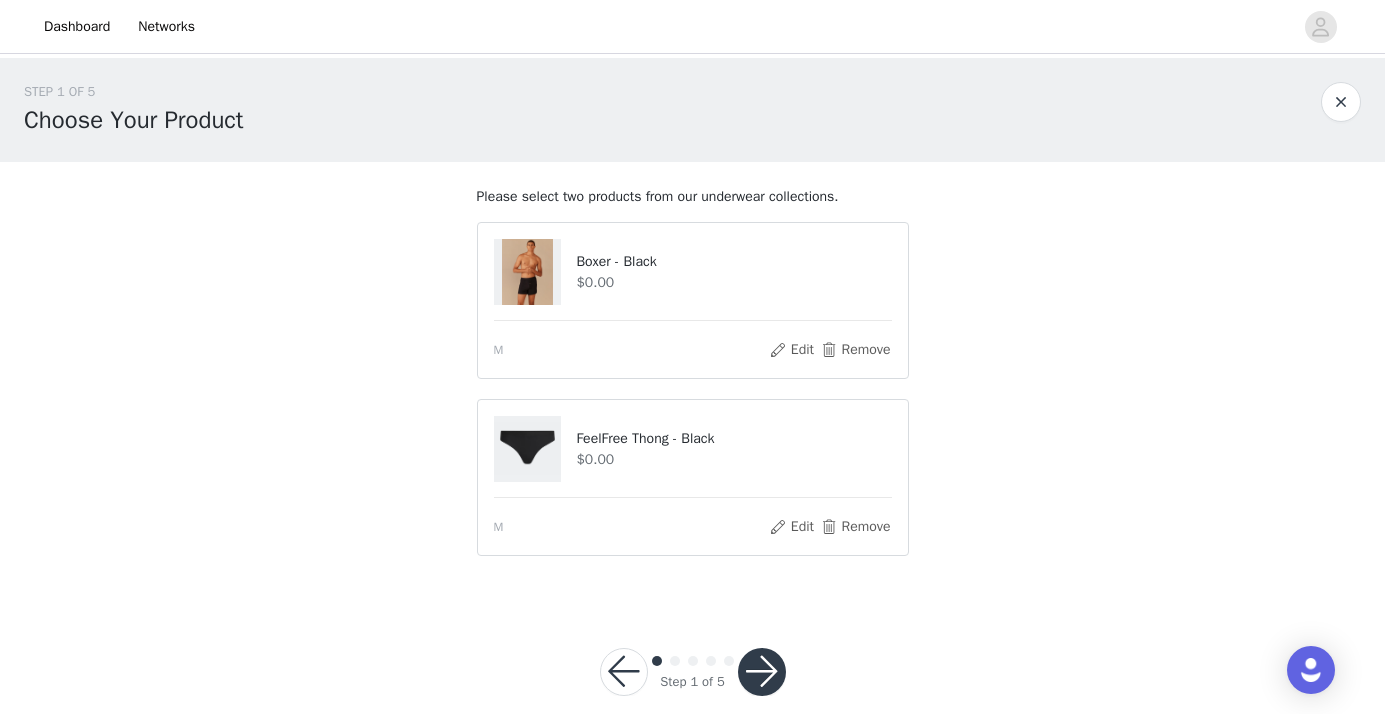 click at bounding box center (762, 672) 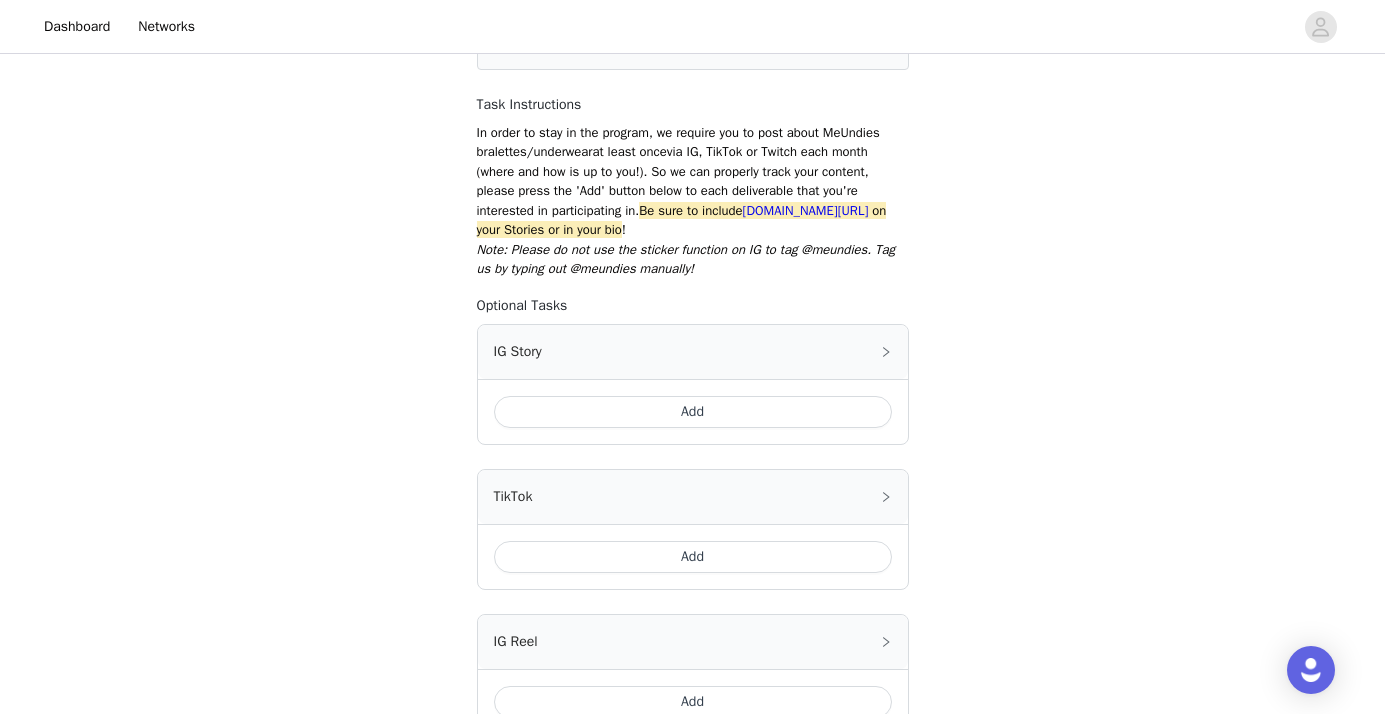 scroll, scrollTop: 227, scrollLeft: 0, axis: vertical 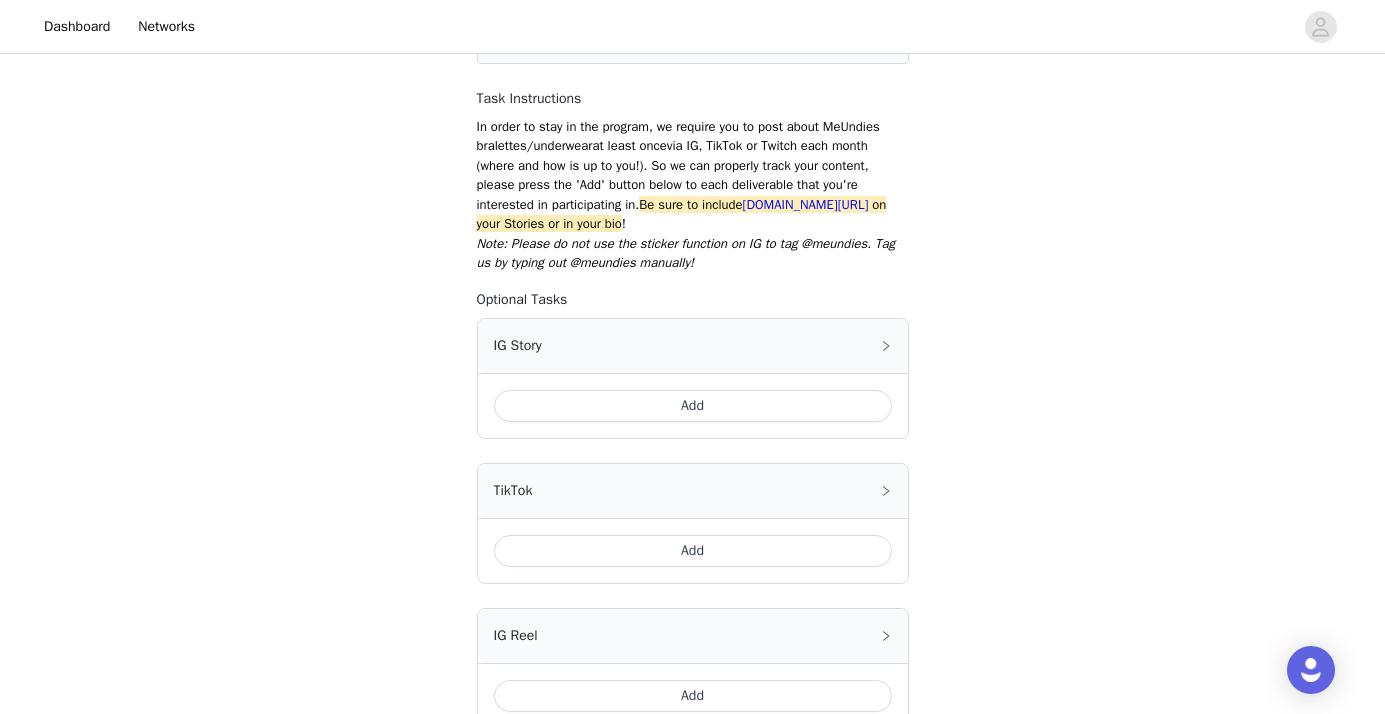 click on "Add" at bounding box center (693, 406) 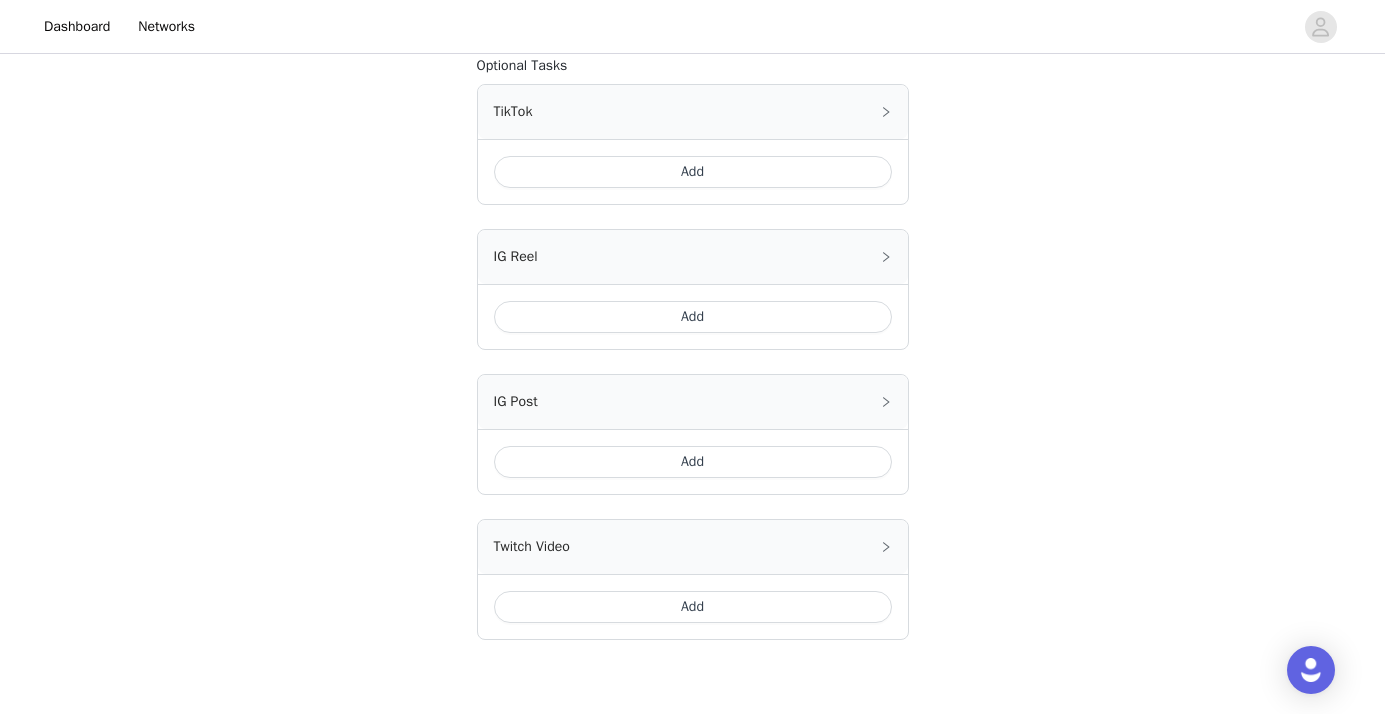 scroll, scrollTop: 932, scrollLeft: 0, axis: vertical 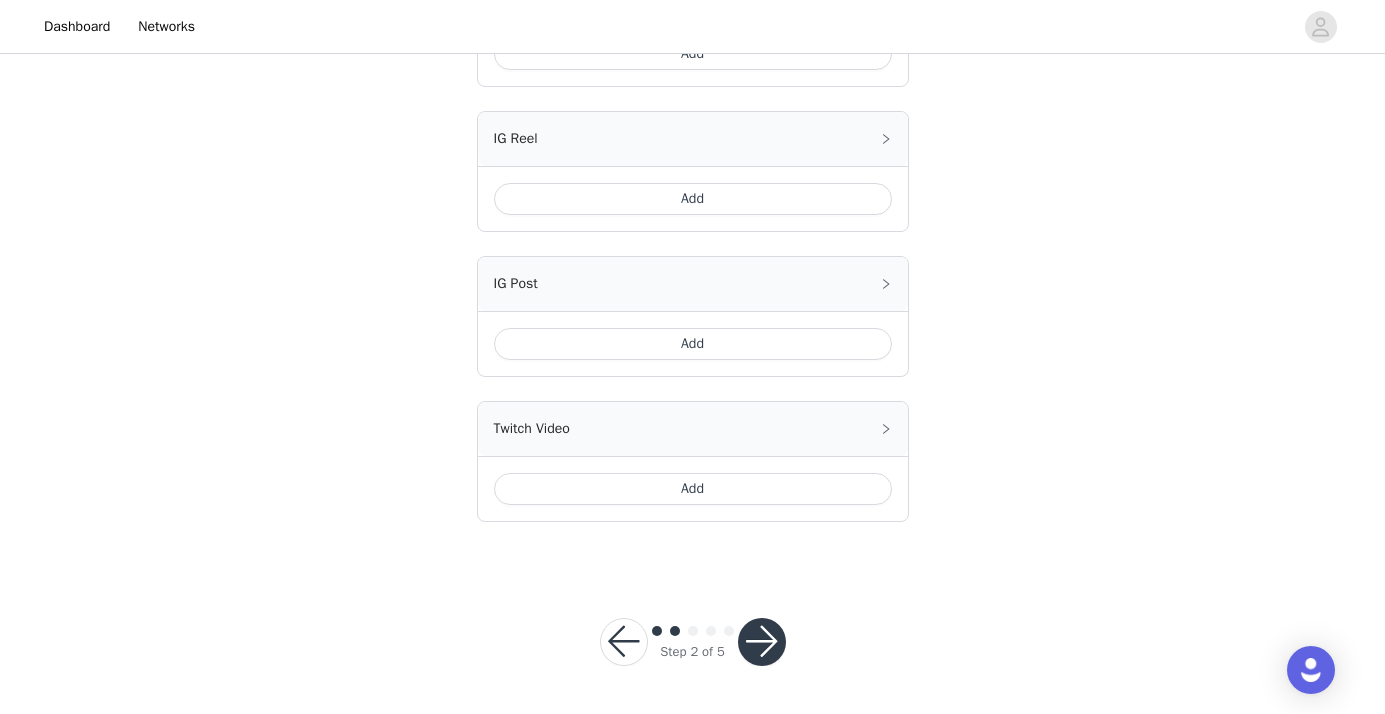 click at bounding box center [762, 642] 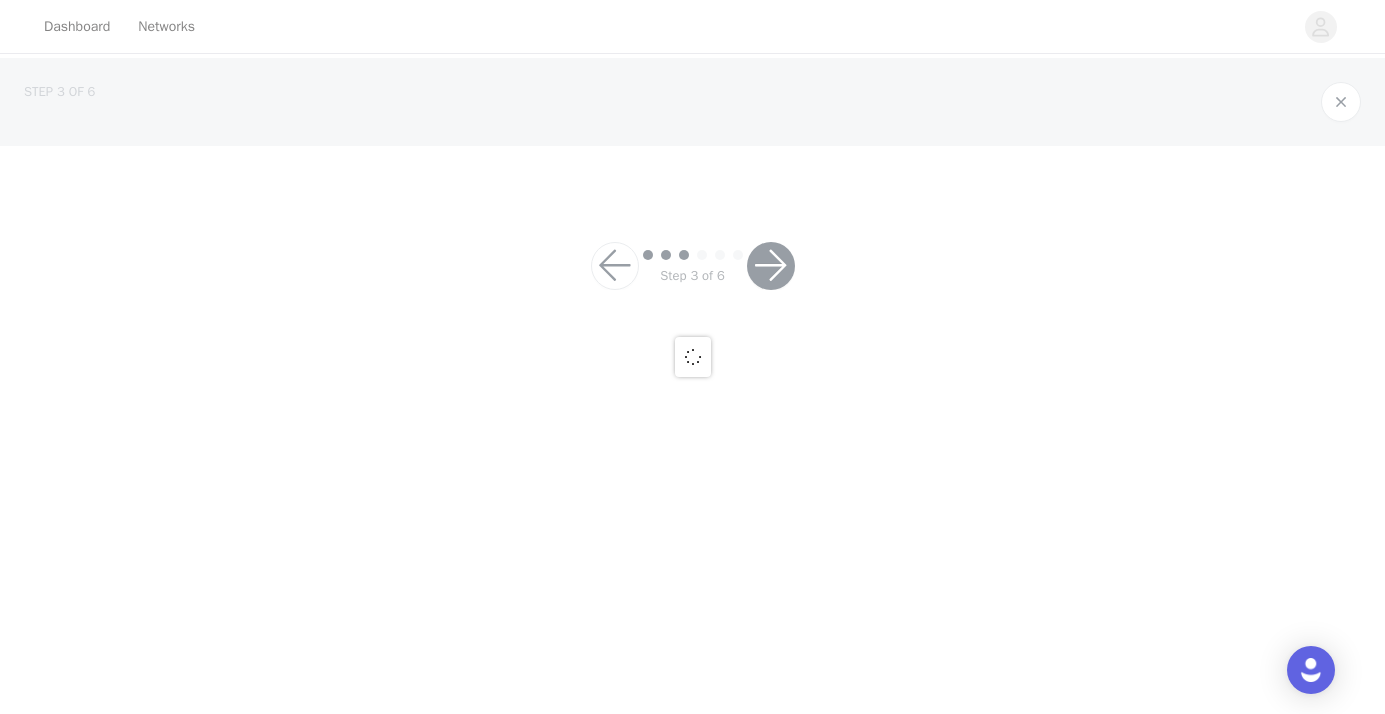 scroll, scrollTop: 0, scrollLeft: 0, axis: both 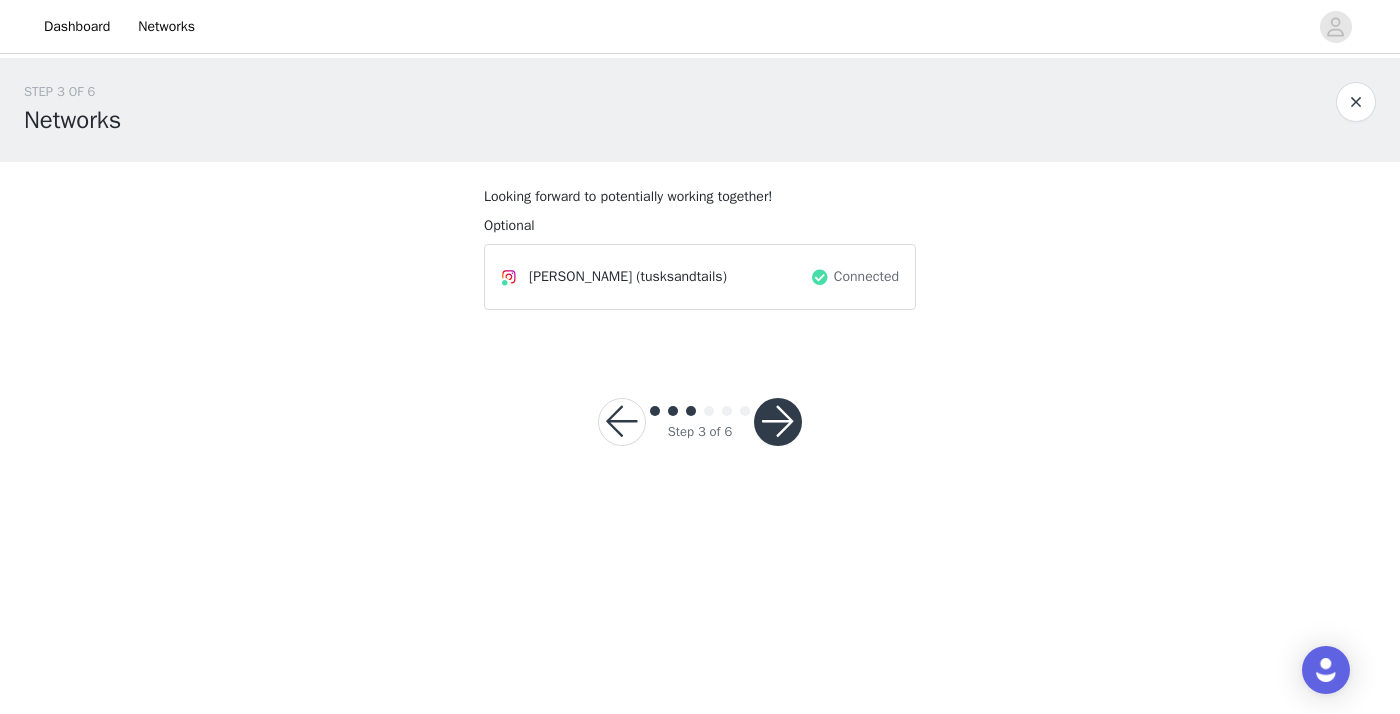 click at bounding box center (778, 422) 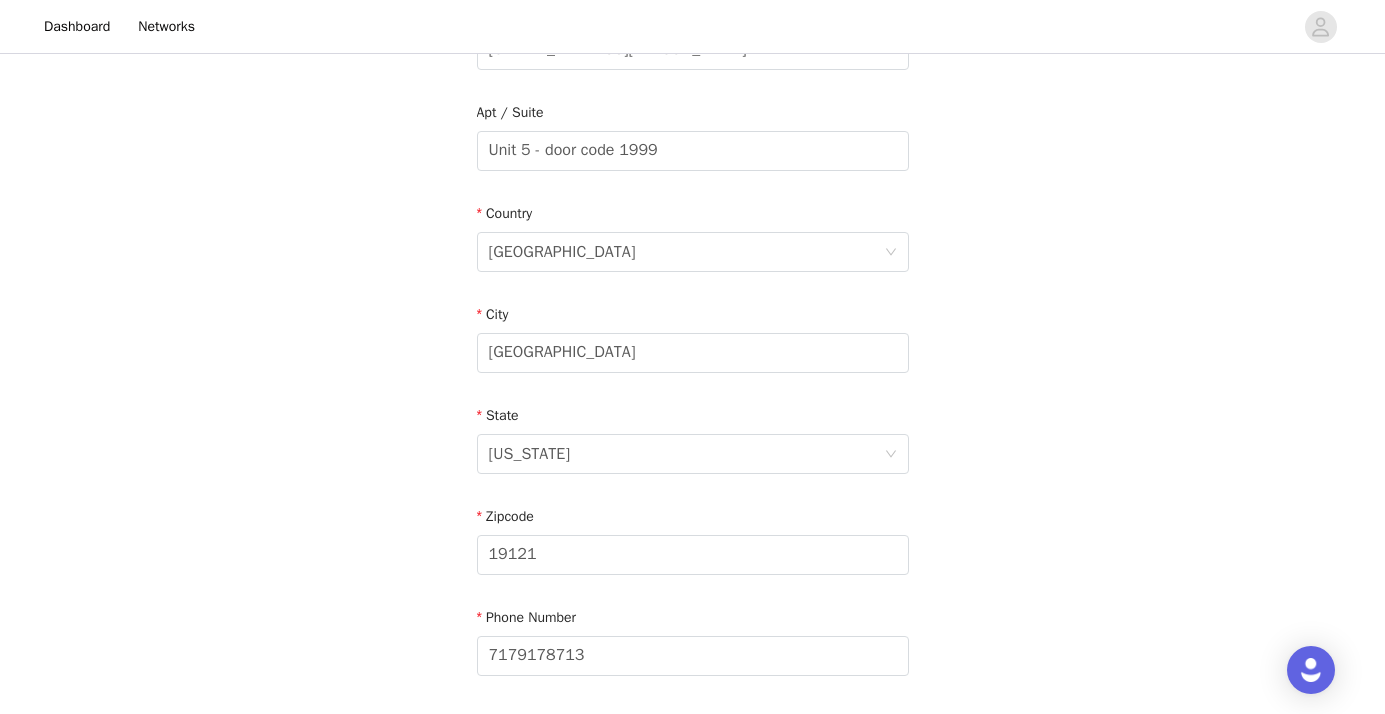 scroll, scrollTop: 649, scrollLeft: 0, axis: vertical 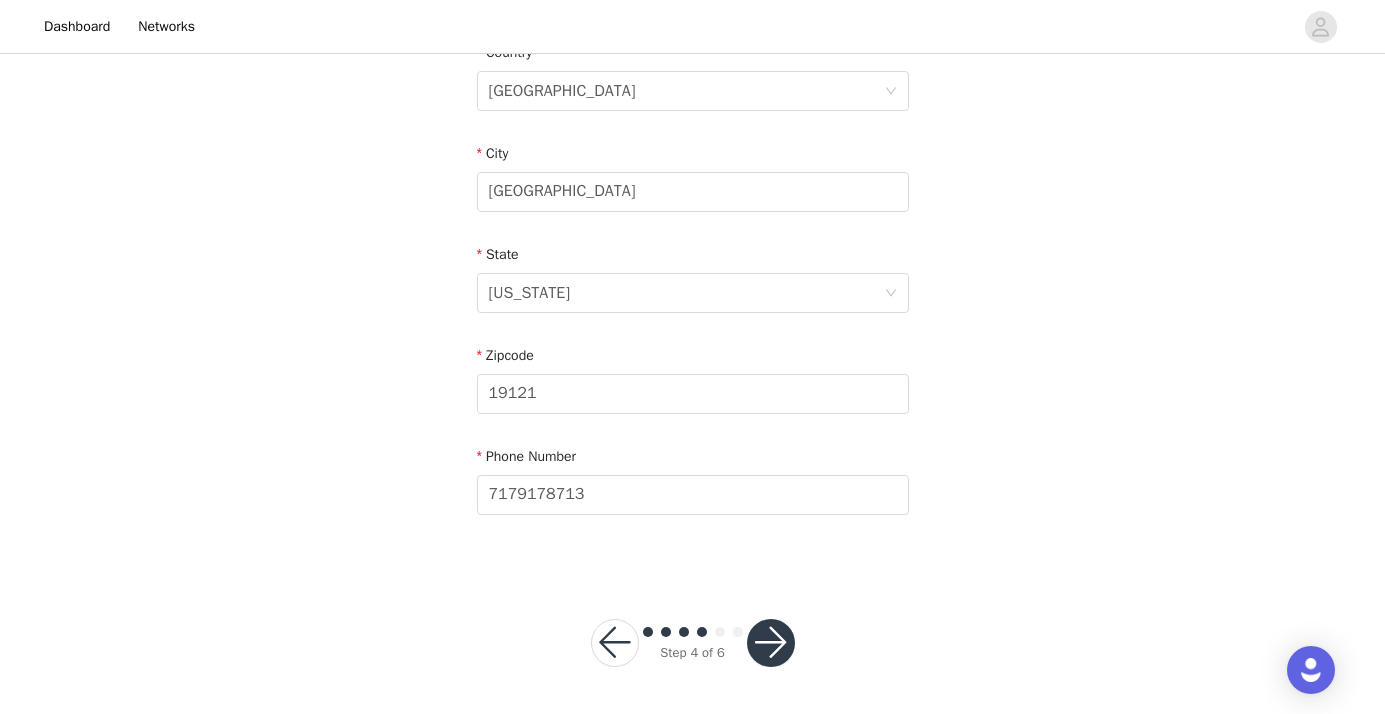 click at bounding box center (771, 643) 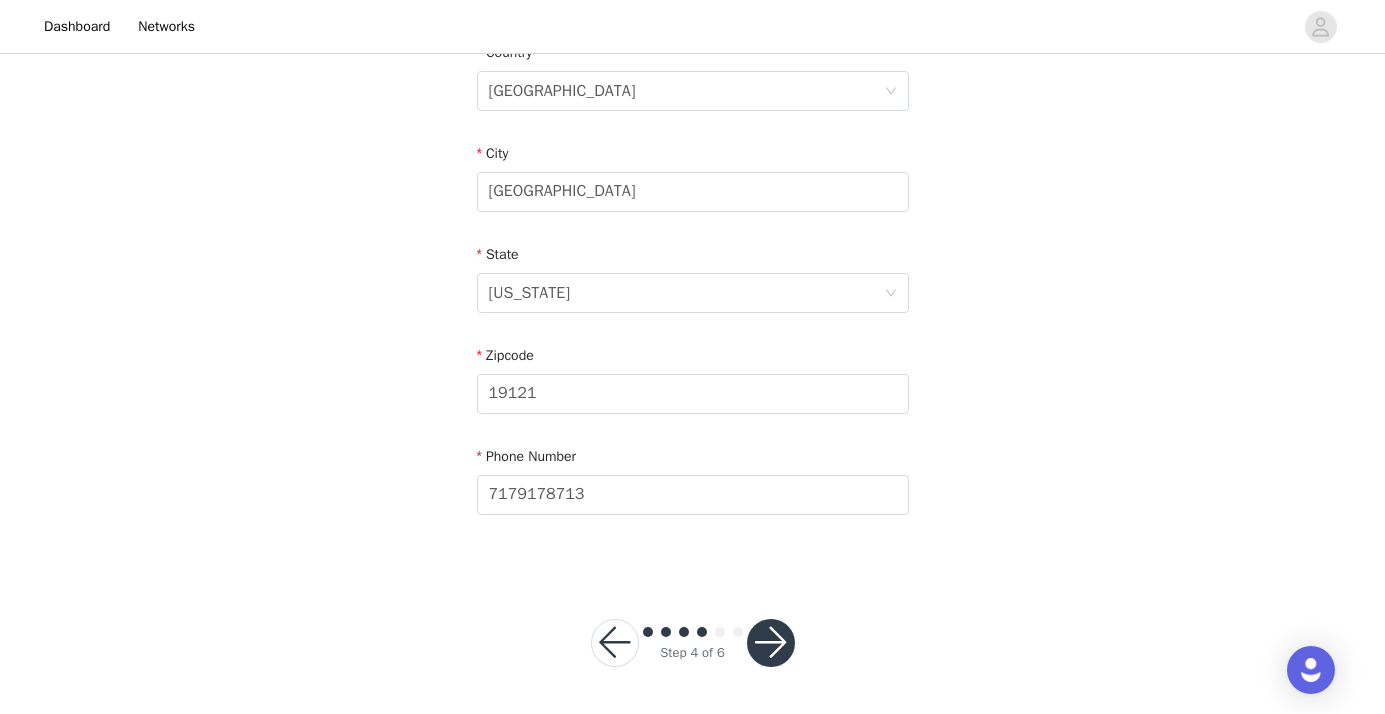 scroll, scrollTop: 0, scrollLeft: 0, axis: both 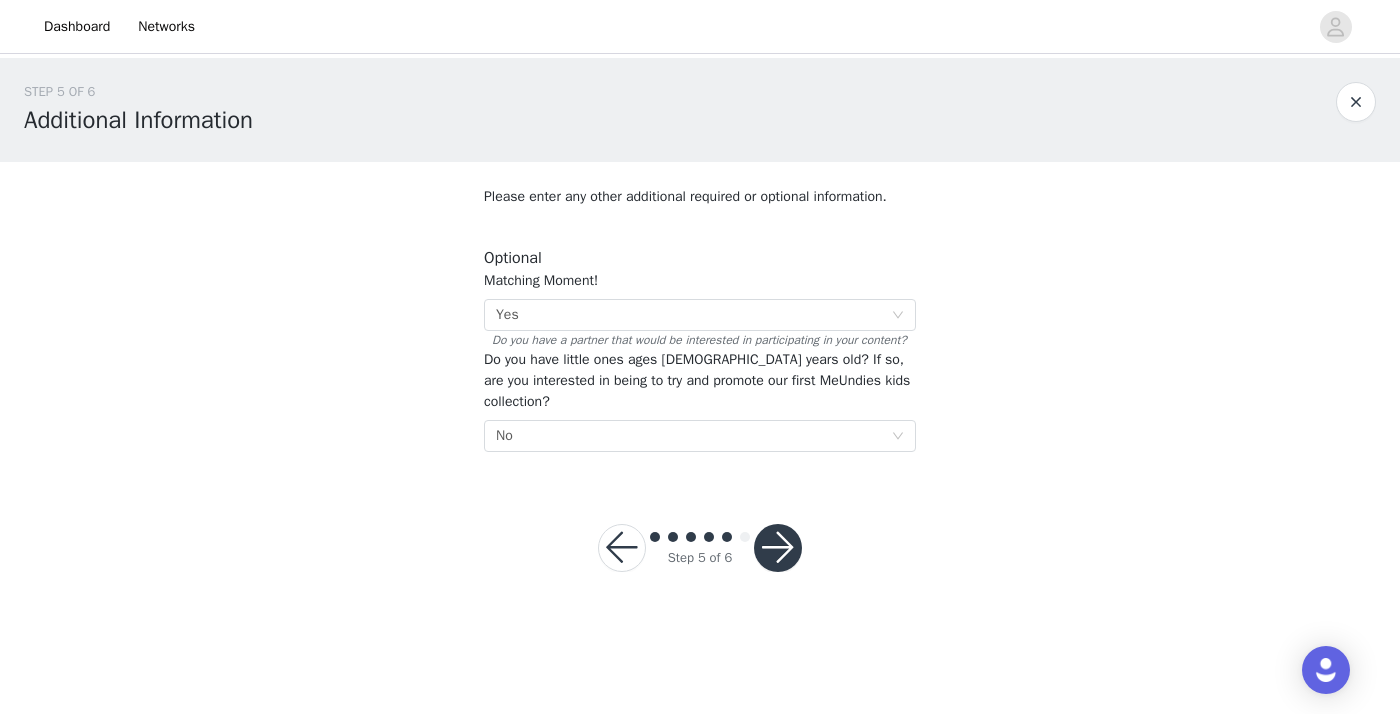 click at bounding box center [778, 548] 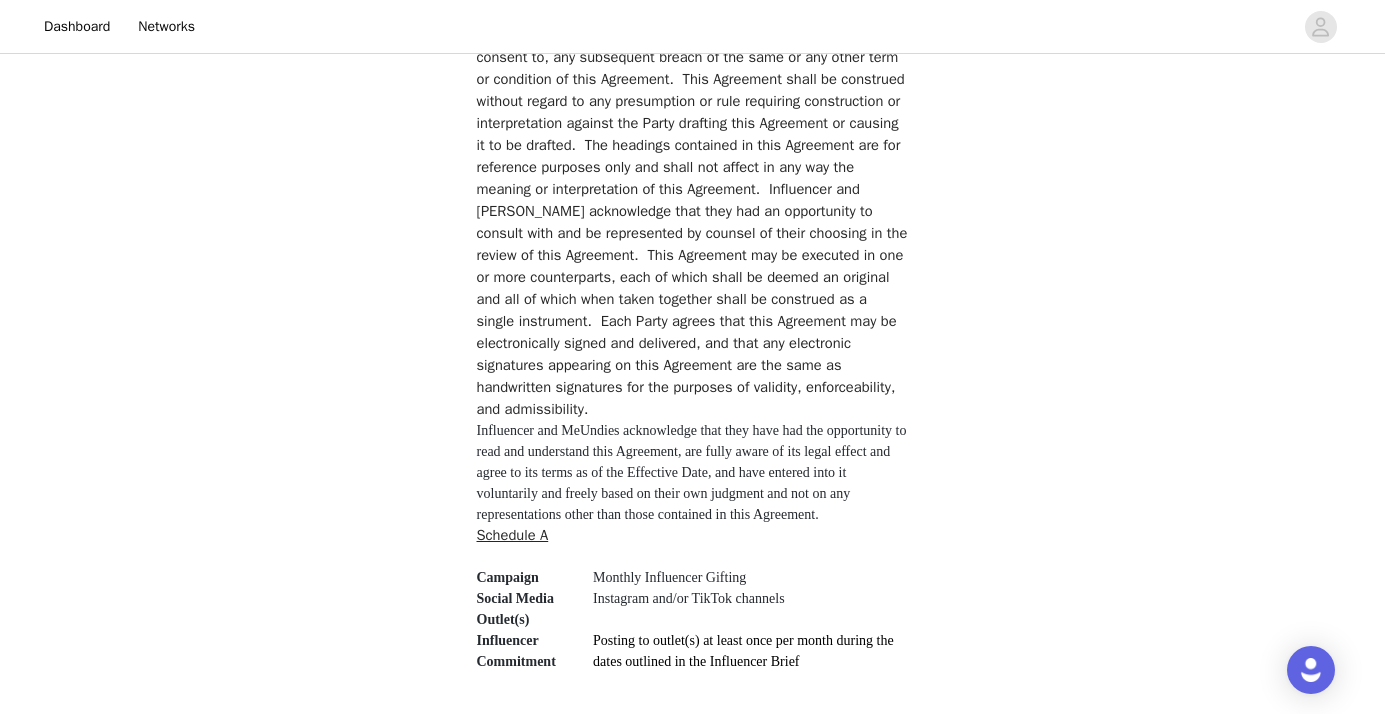 scroll, scrollTop: 5737, scrollLeft: 0, axis: vertical 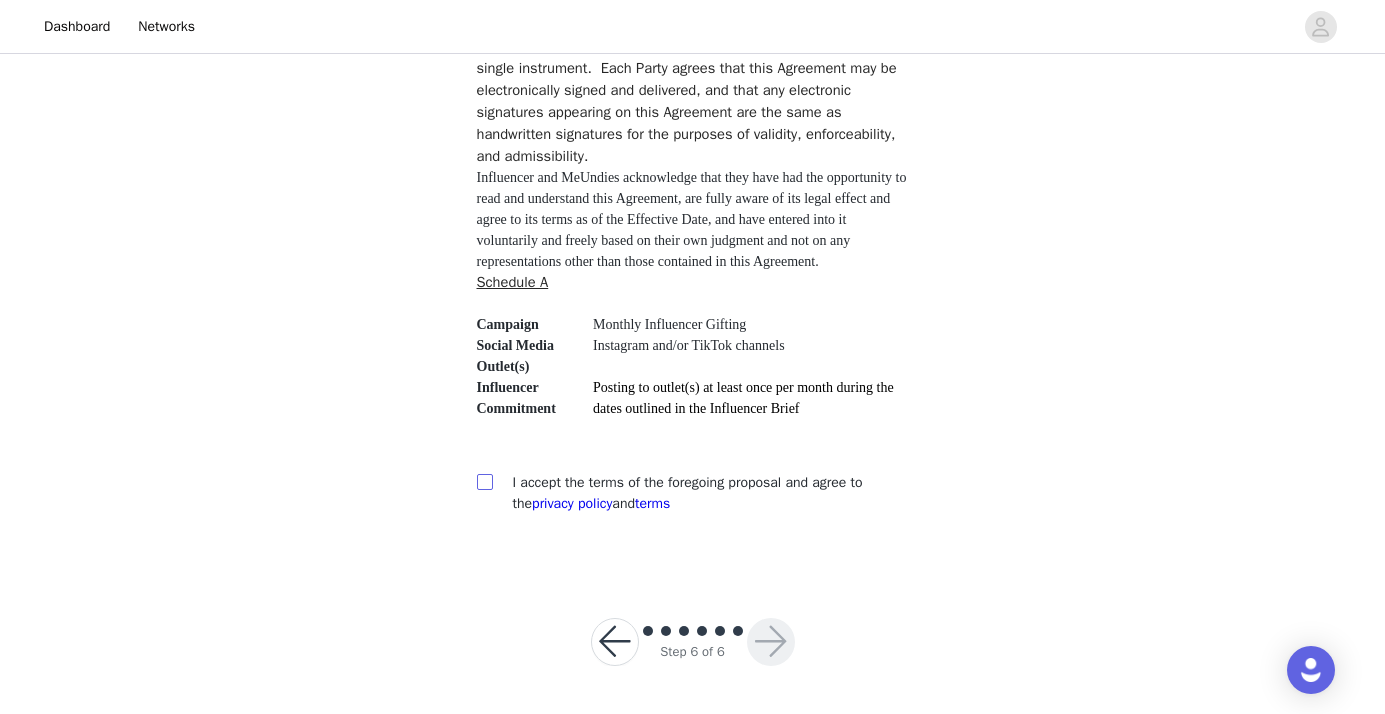 click at bounding box center [484, 481] 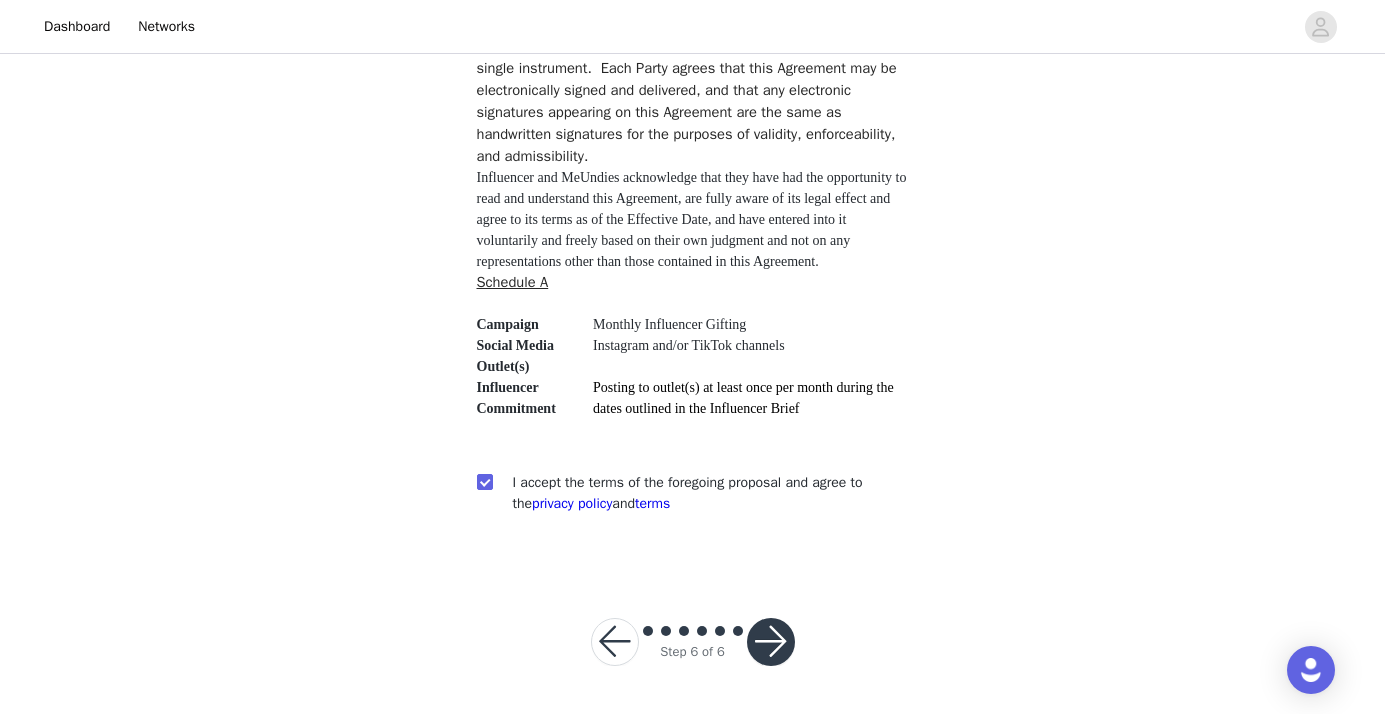 click at bounding box center (771, 642) 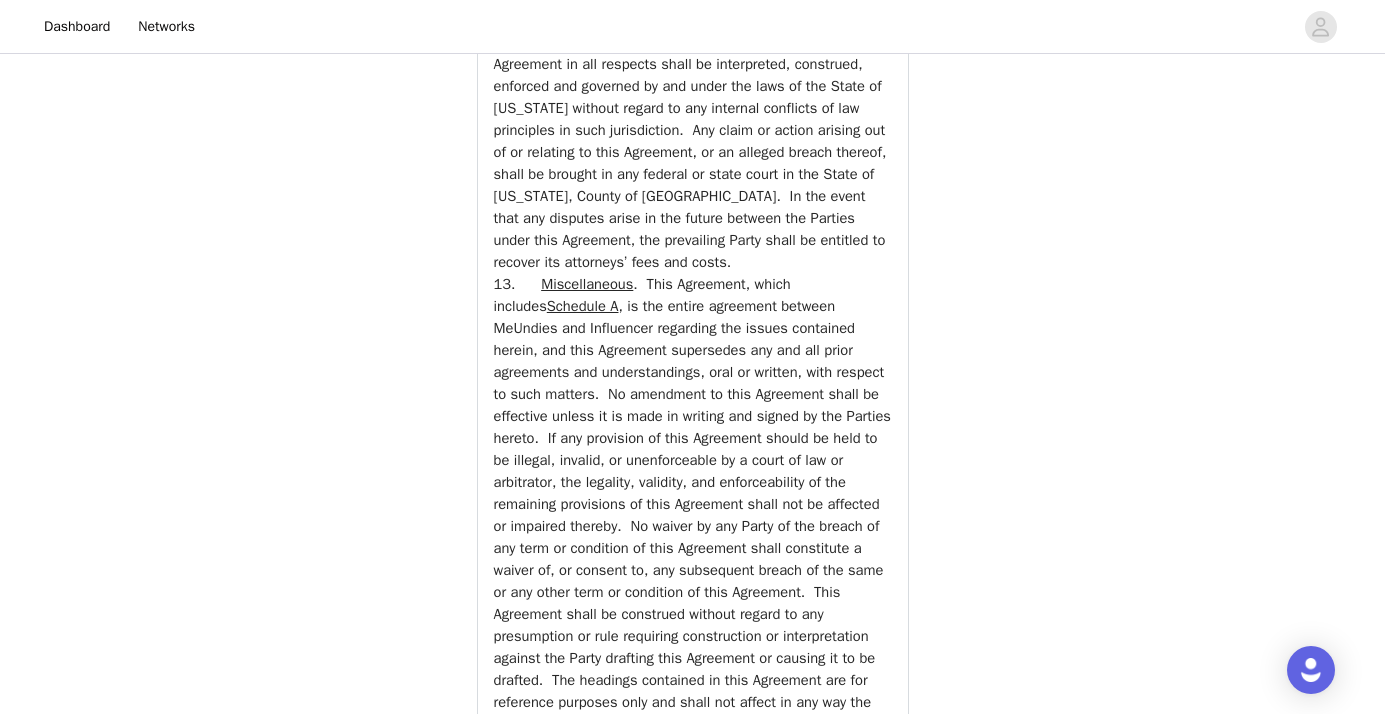 scroll, scrollTop: 7419, scrollLeft: 0, axis: vertical 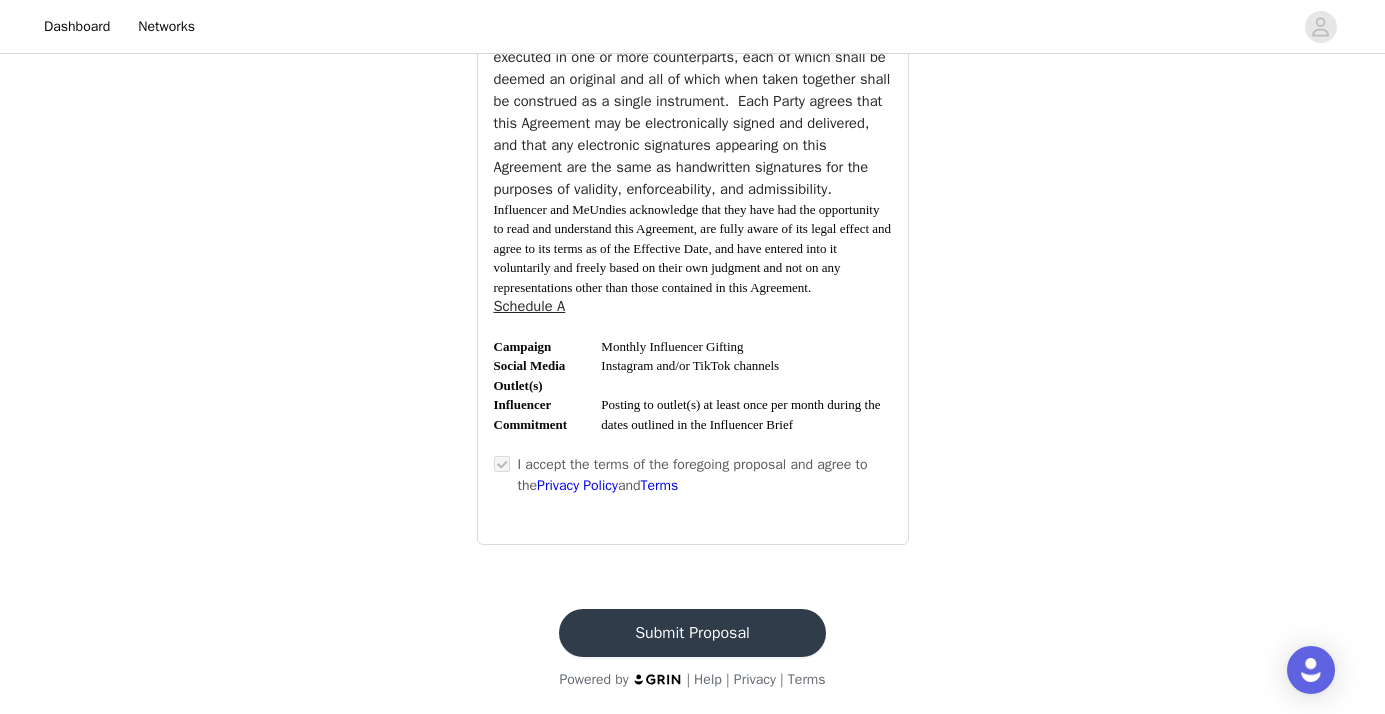 click on "Submit Proposal" at bounding box center (692, 633) 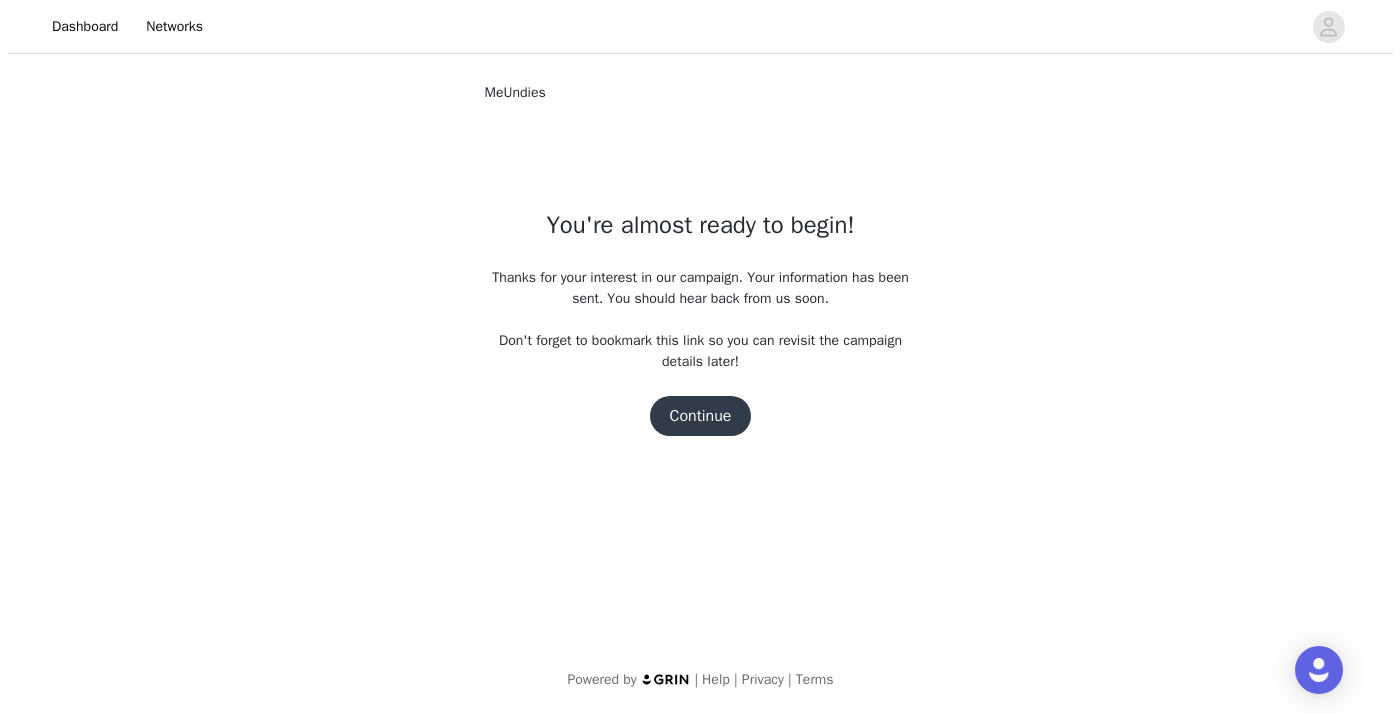 scroll, scrollTop: 0, scrollLeft: 0, axis: both 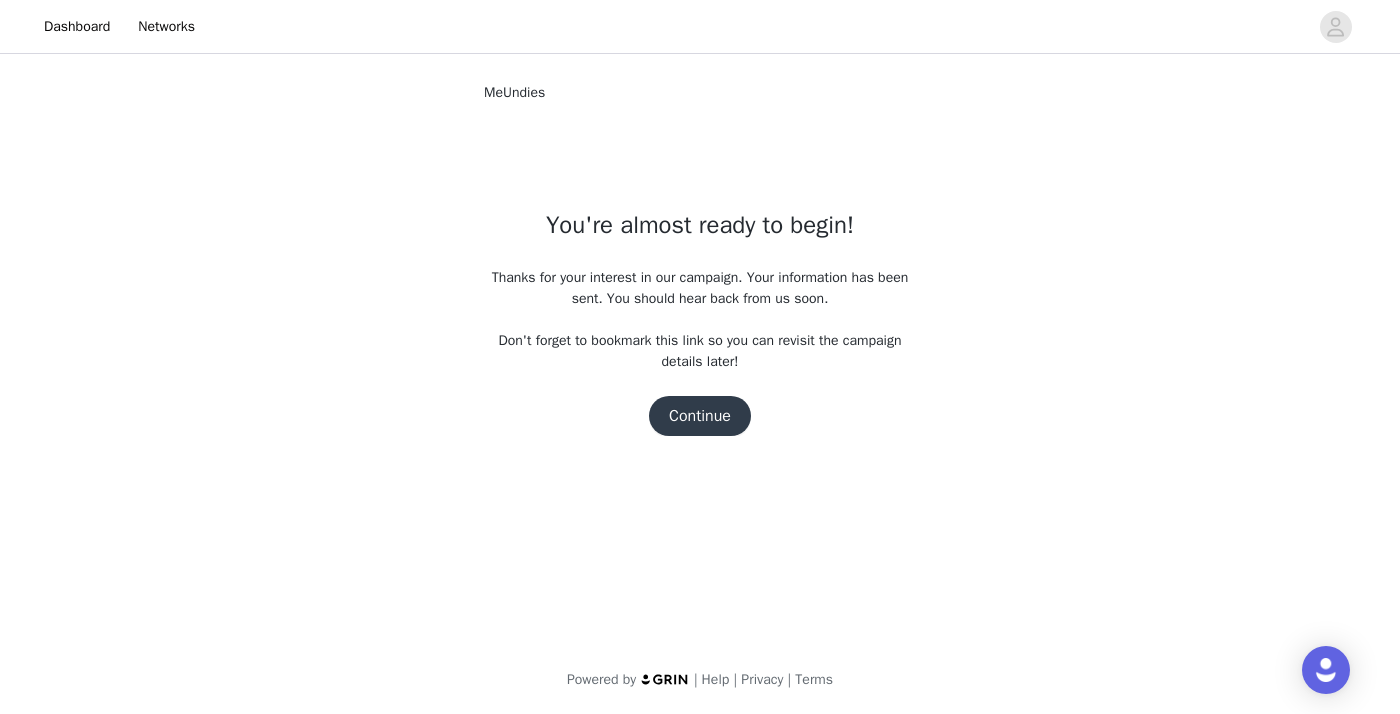 click on "Continue" at bounding box center [700, 416] 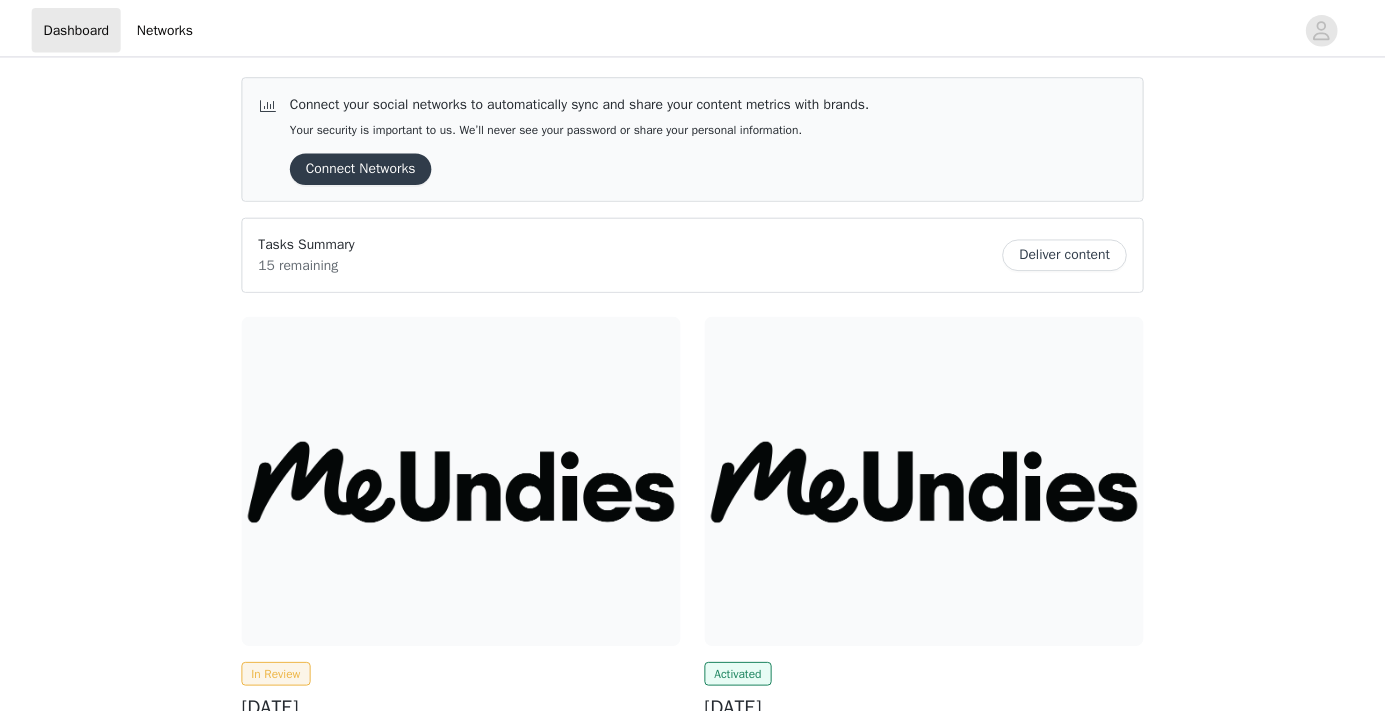 scroll, scrollTop: 0, scrollLeft: 0, axis: both 